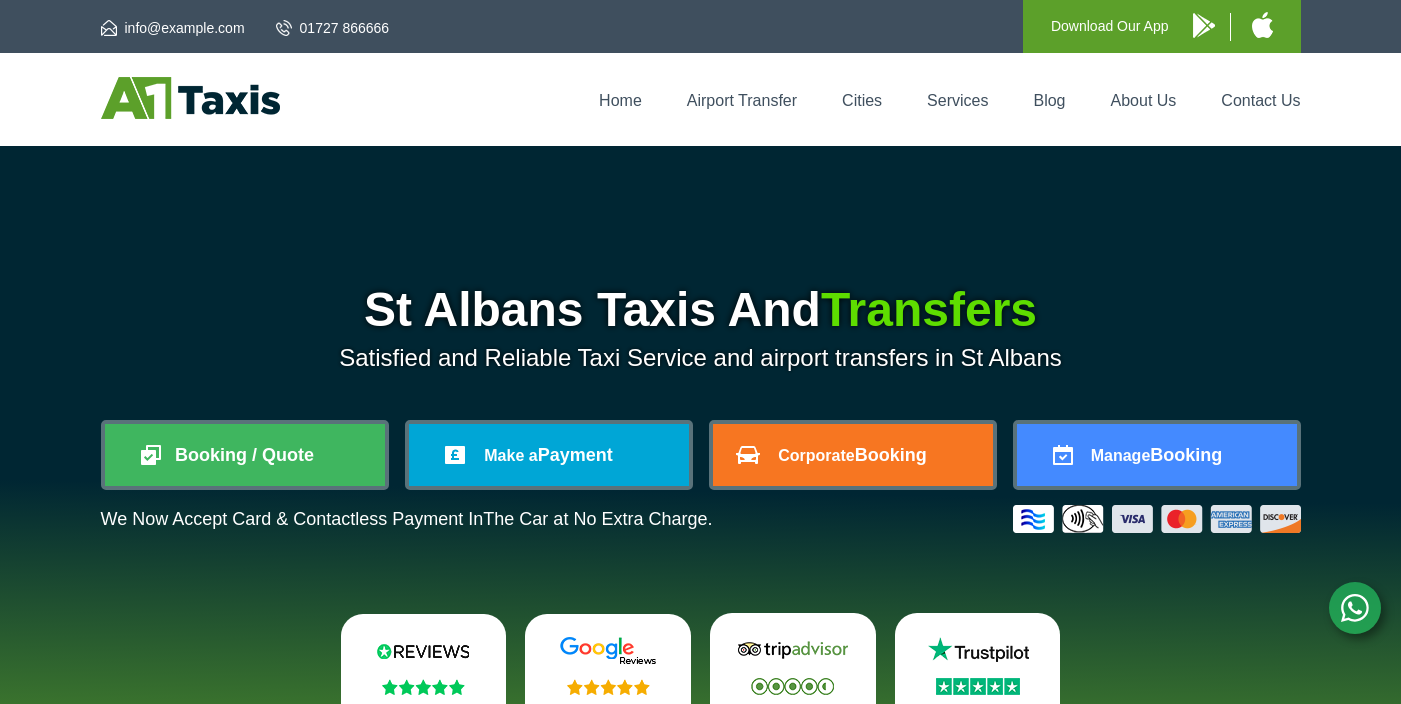 scroll, scrollTop: 0, scrollLeft: 0, axis: both 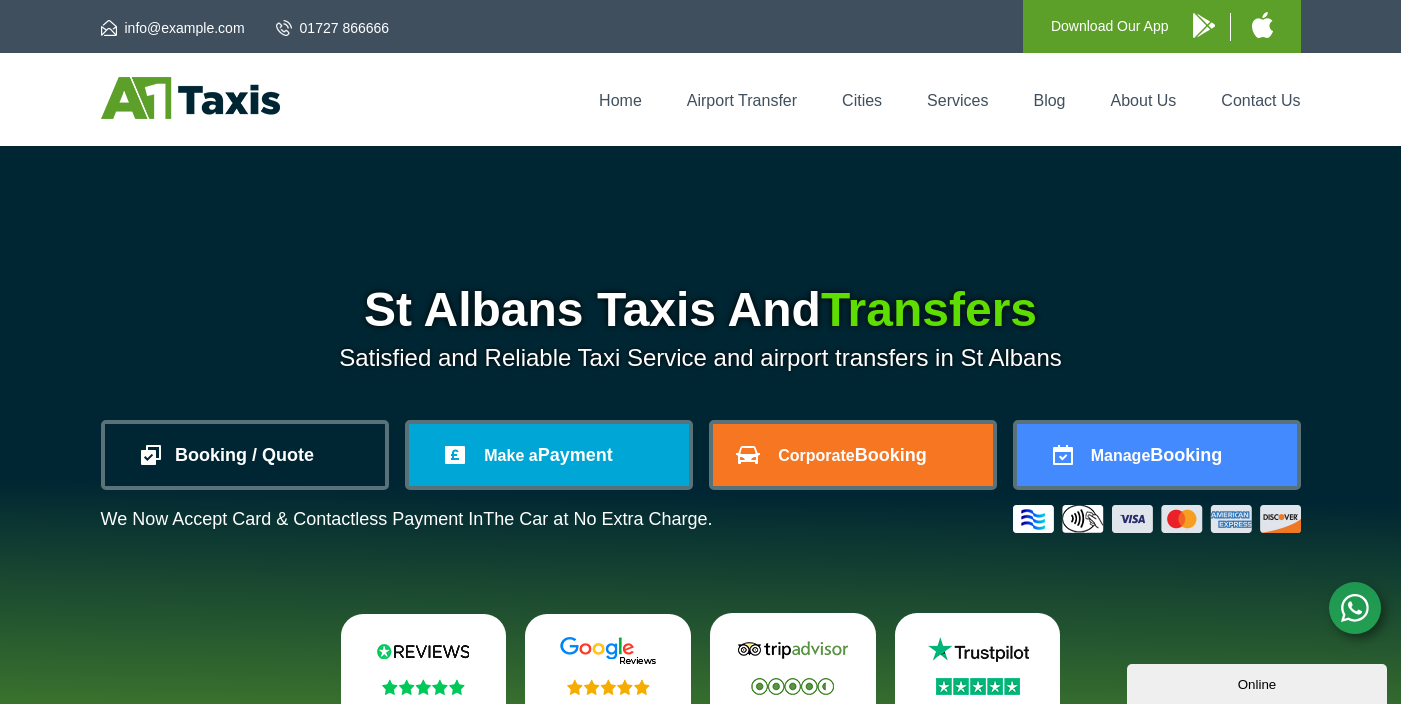 click on "Booking / Quote" at bounding box center (245, 455) 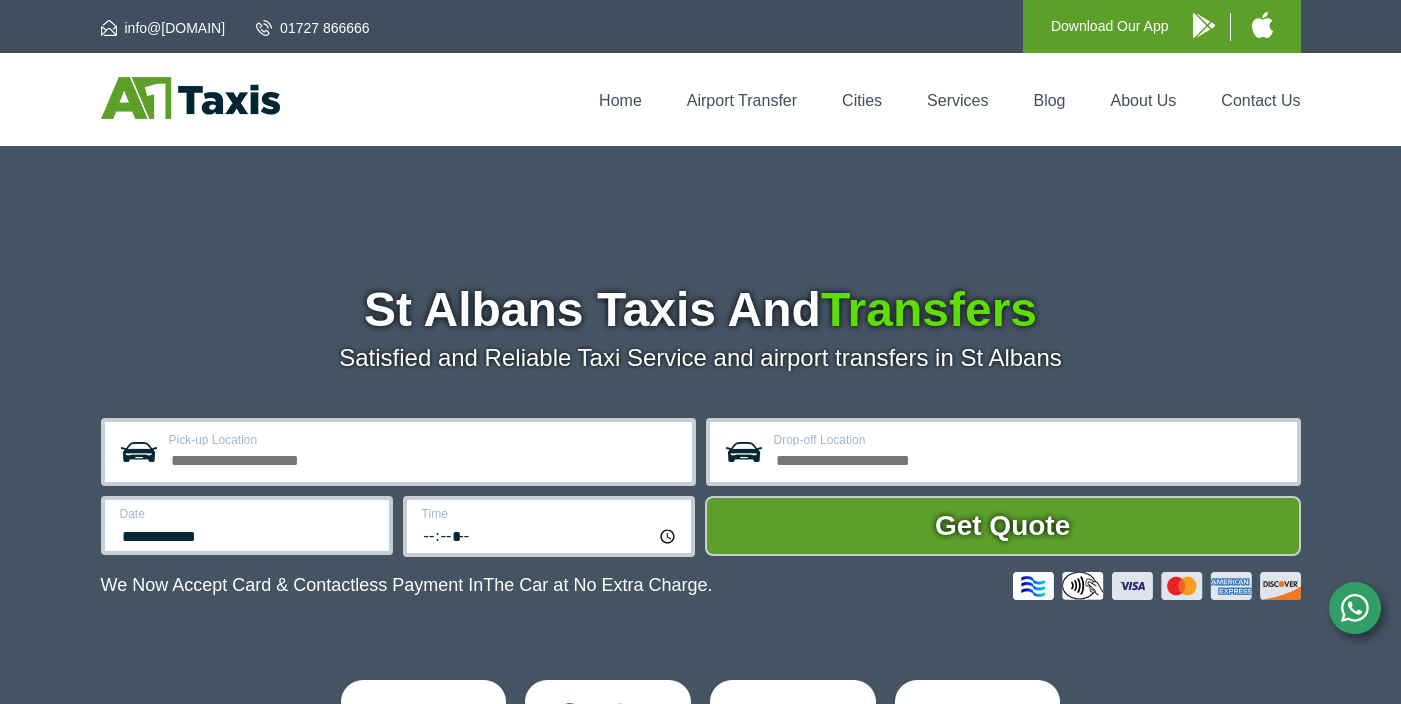 scroll, scrollTop: 0, scrollLeft: 0, axis: both 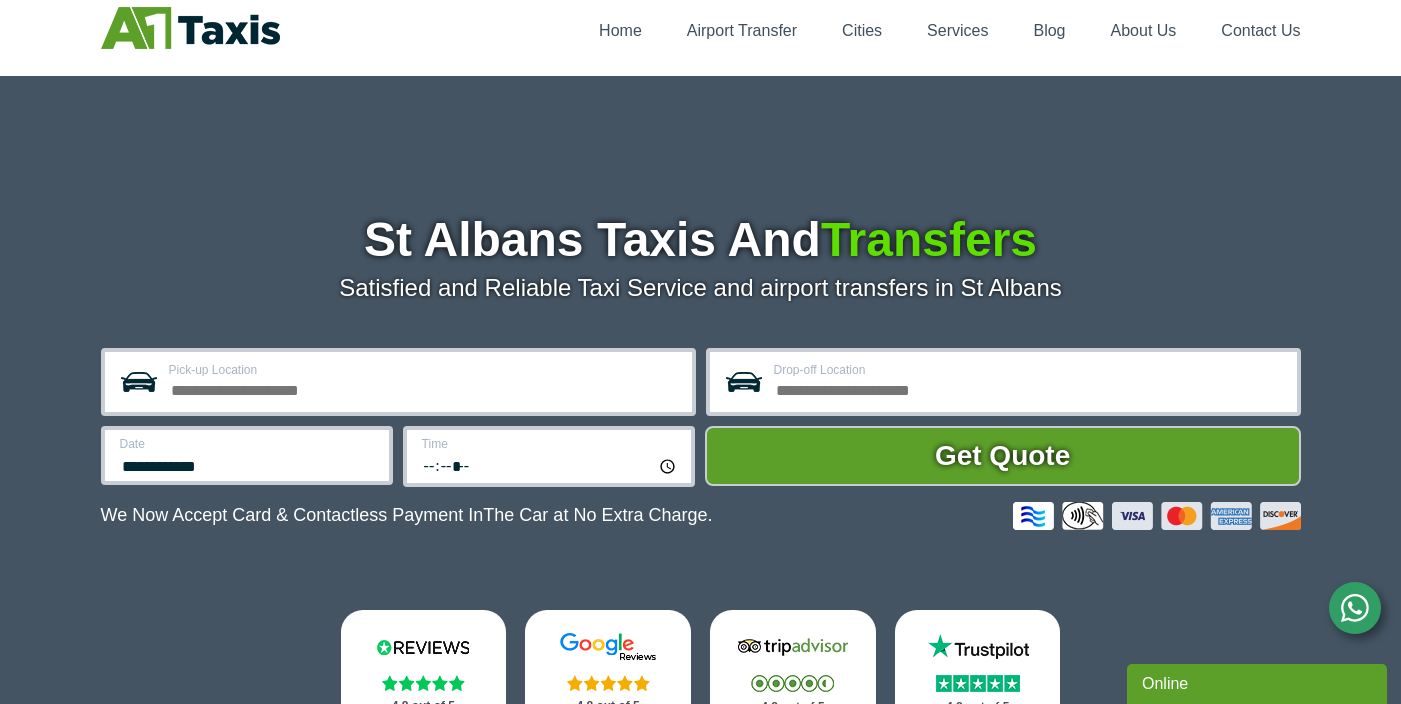 click on "Pick-up Location" at bounding box center [424, 388] 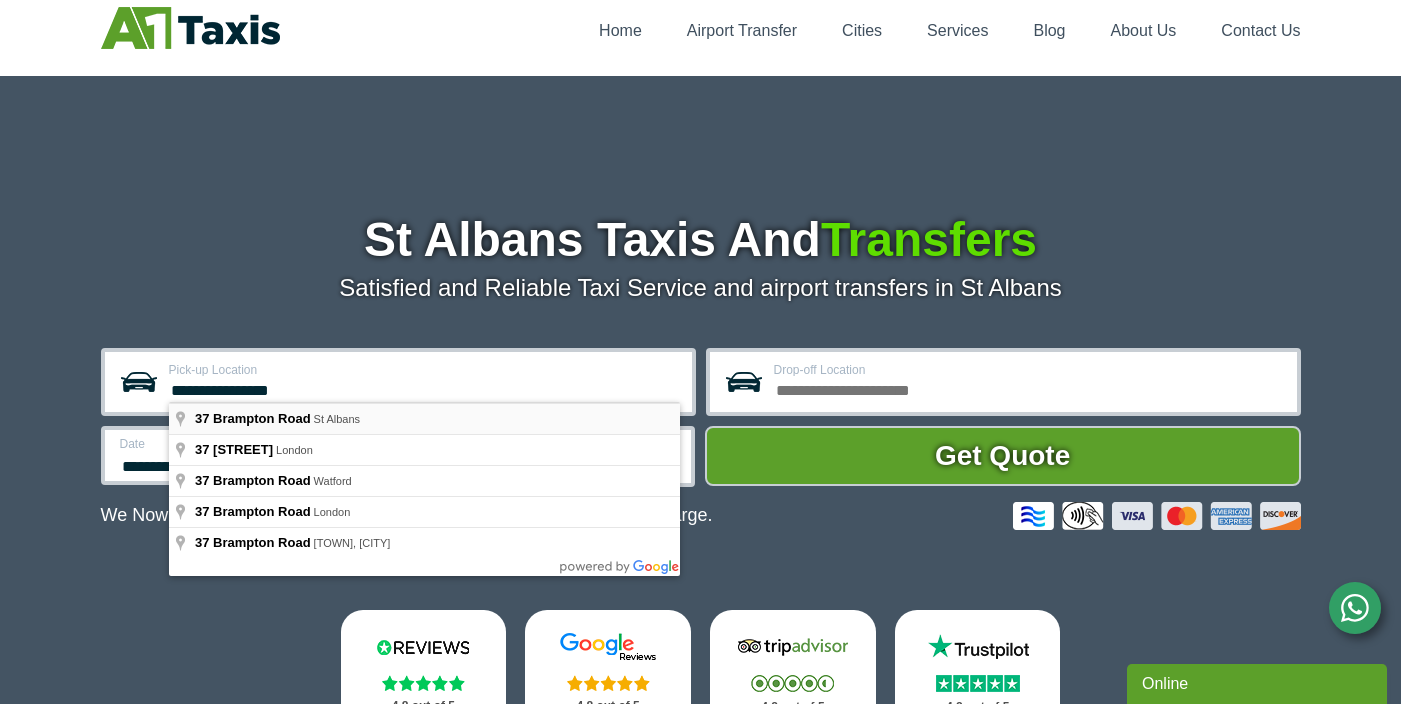 type on "**********" 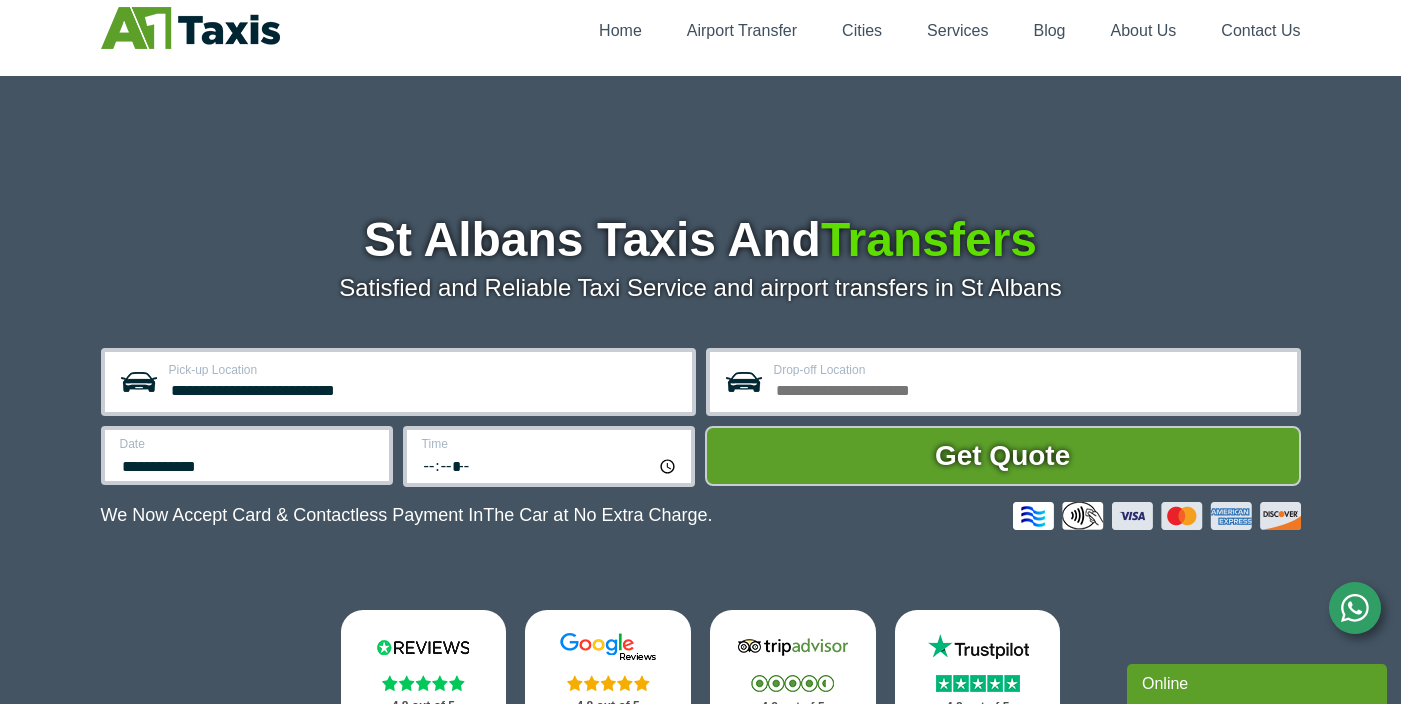 click on "Drop-off Location" at bounding box center [1029, 388] 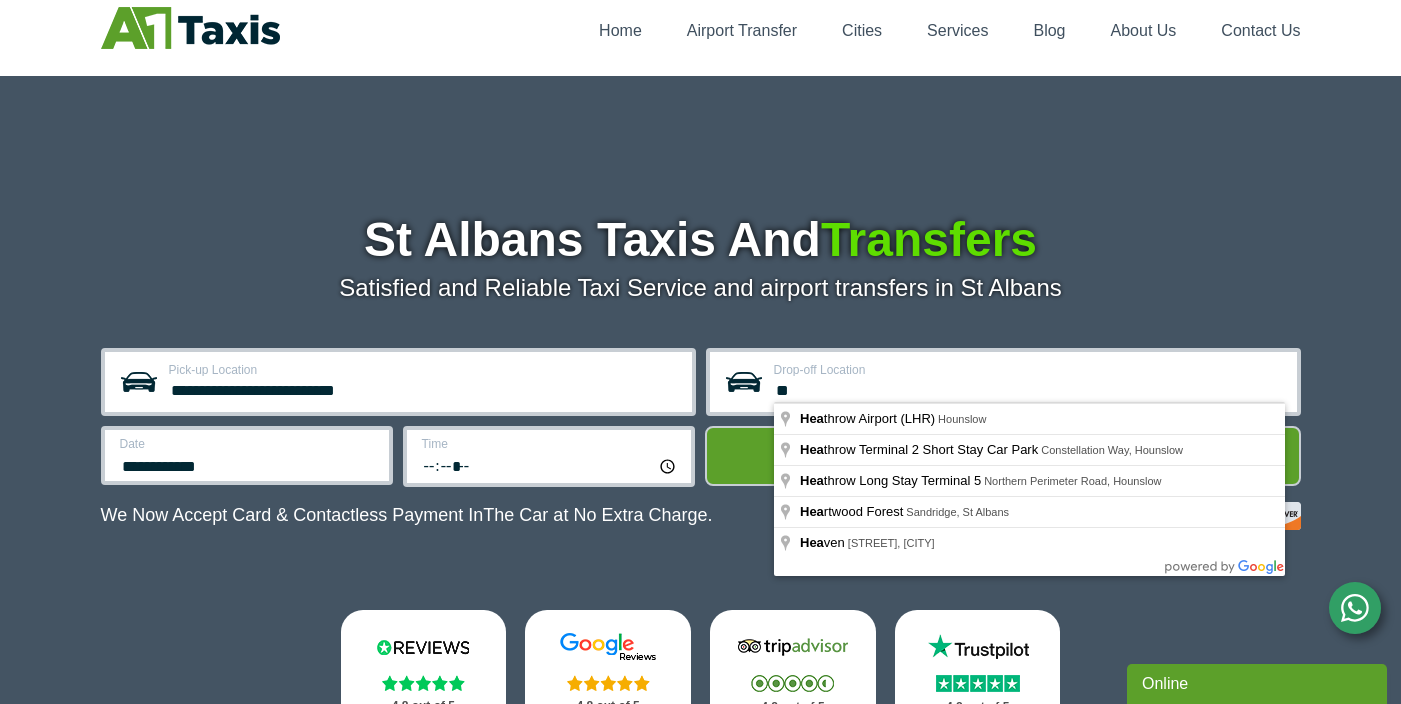 type on "*" 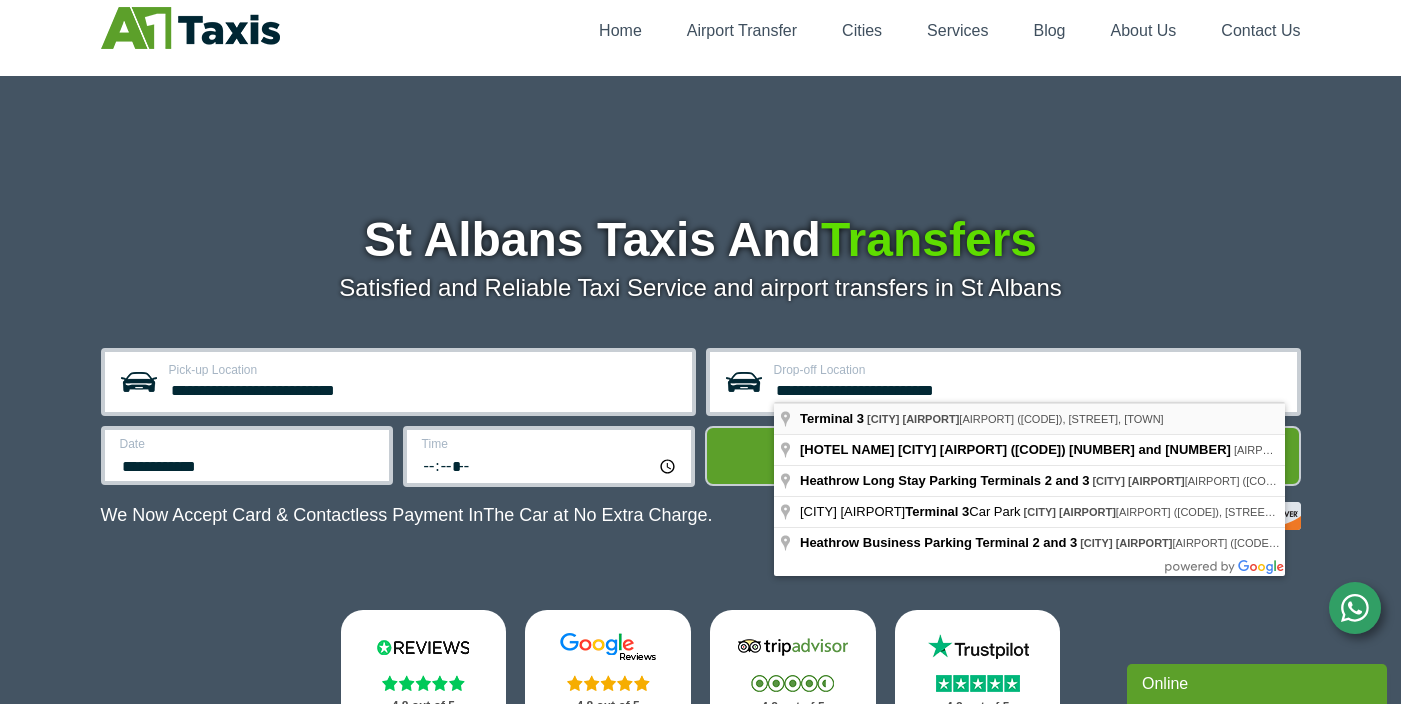 type on "**********" 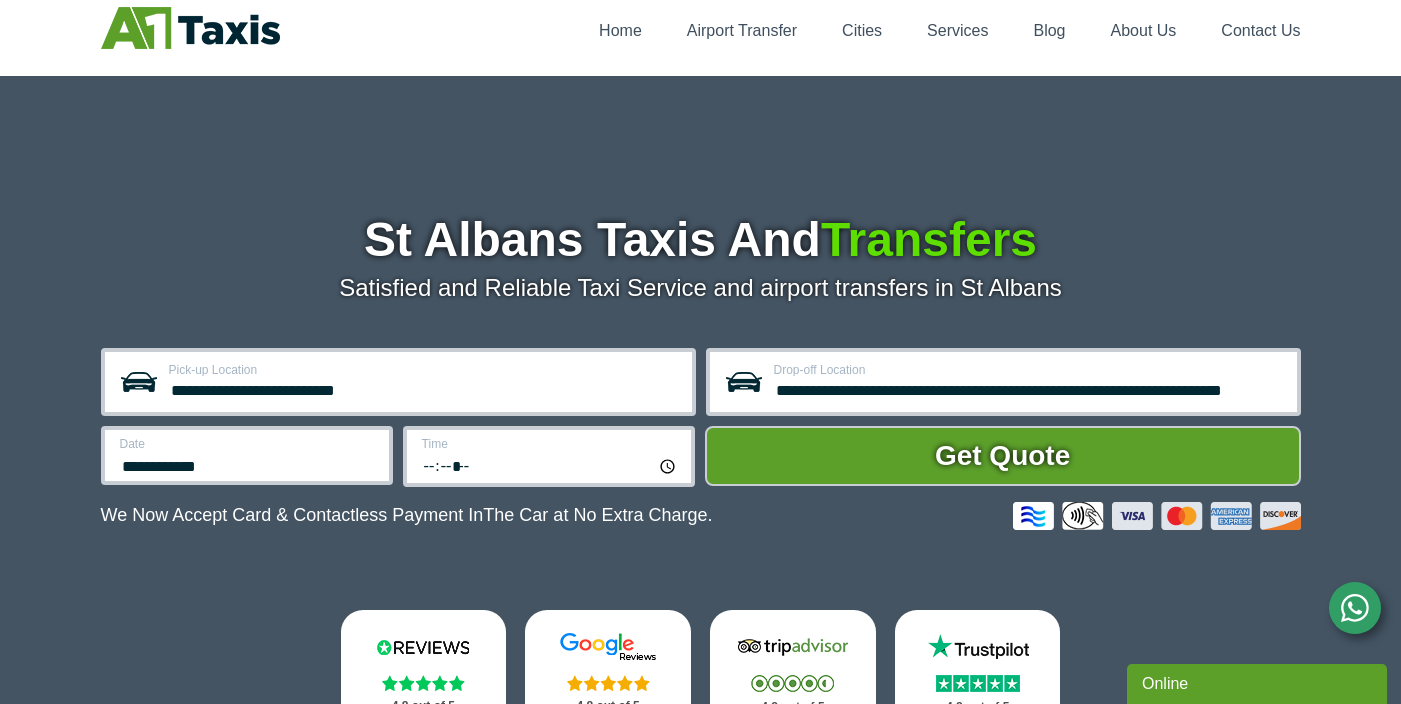 click on "**********" at bounding box center (247, 455) 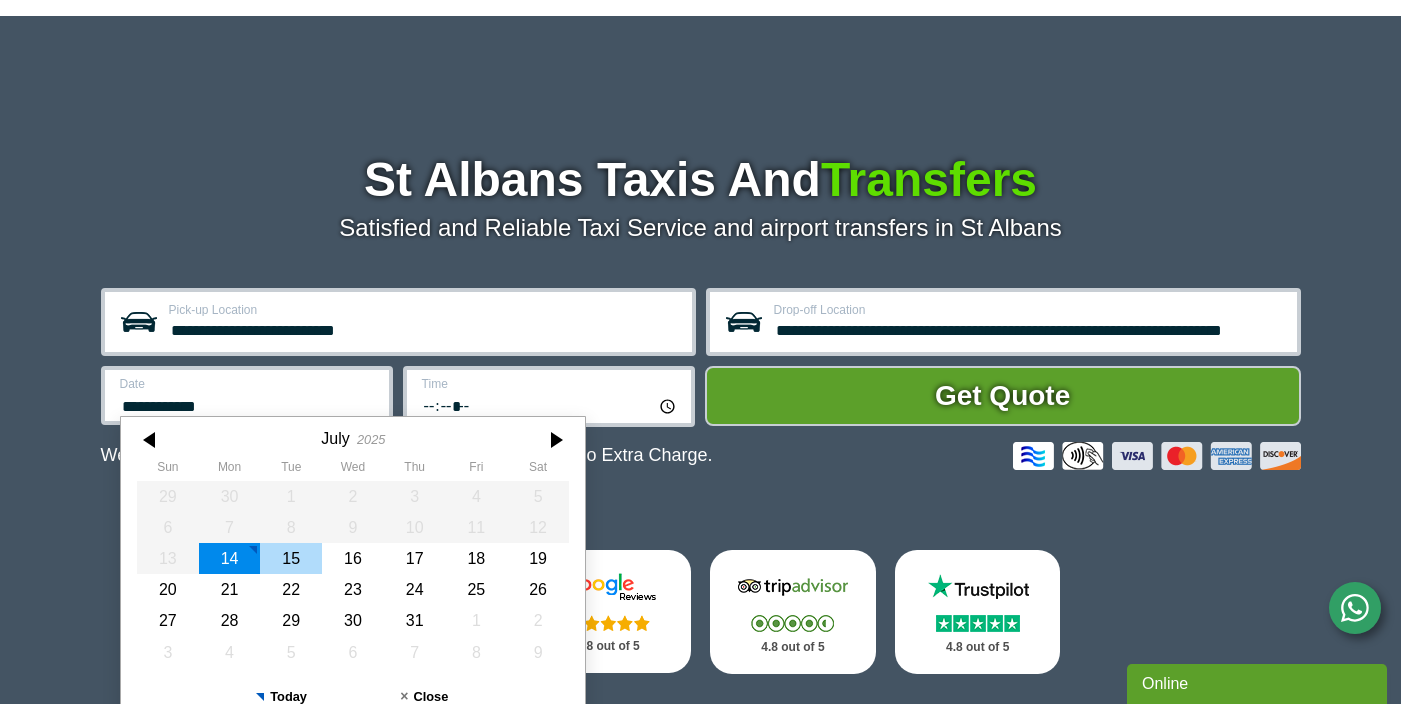 click on "15" at bounding box center [291, 558] 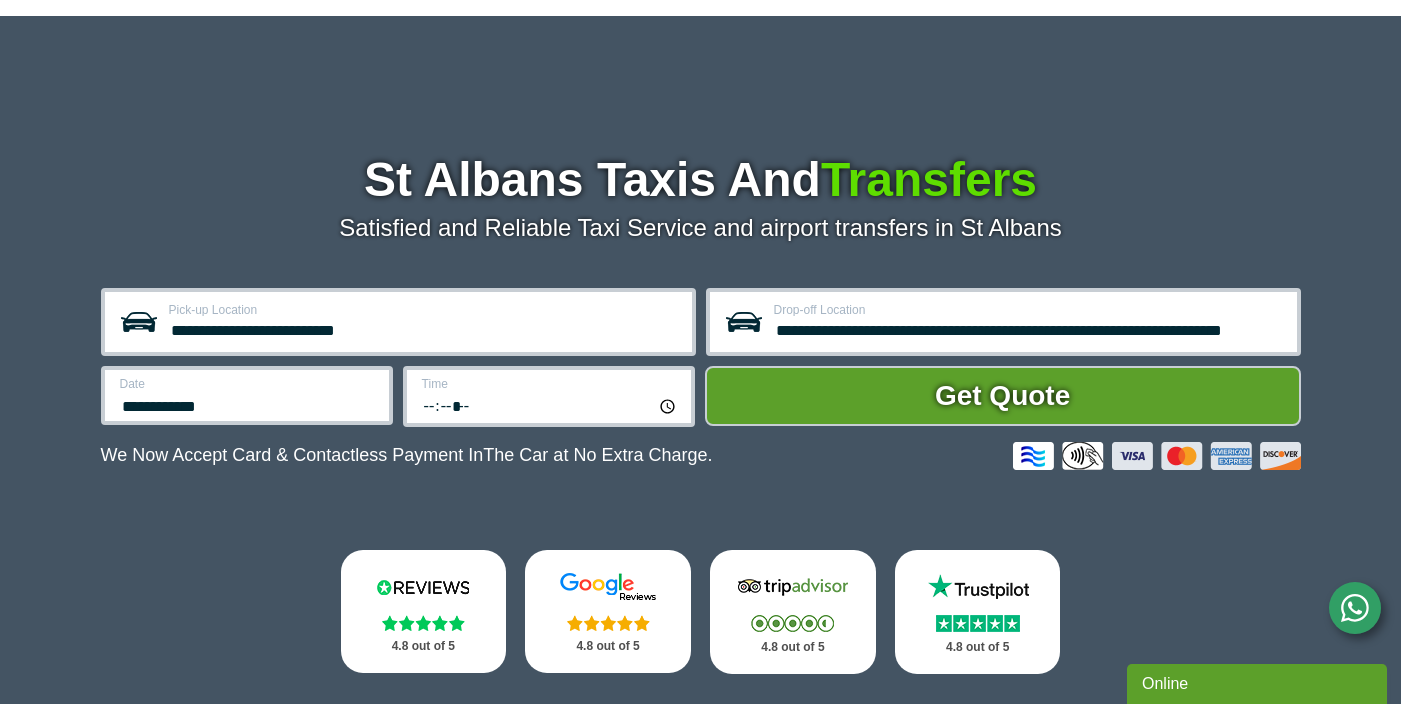 click on "*****" at bounding box center [550, 405] 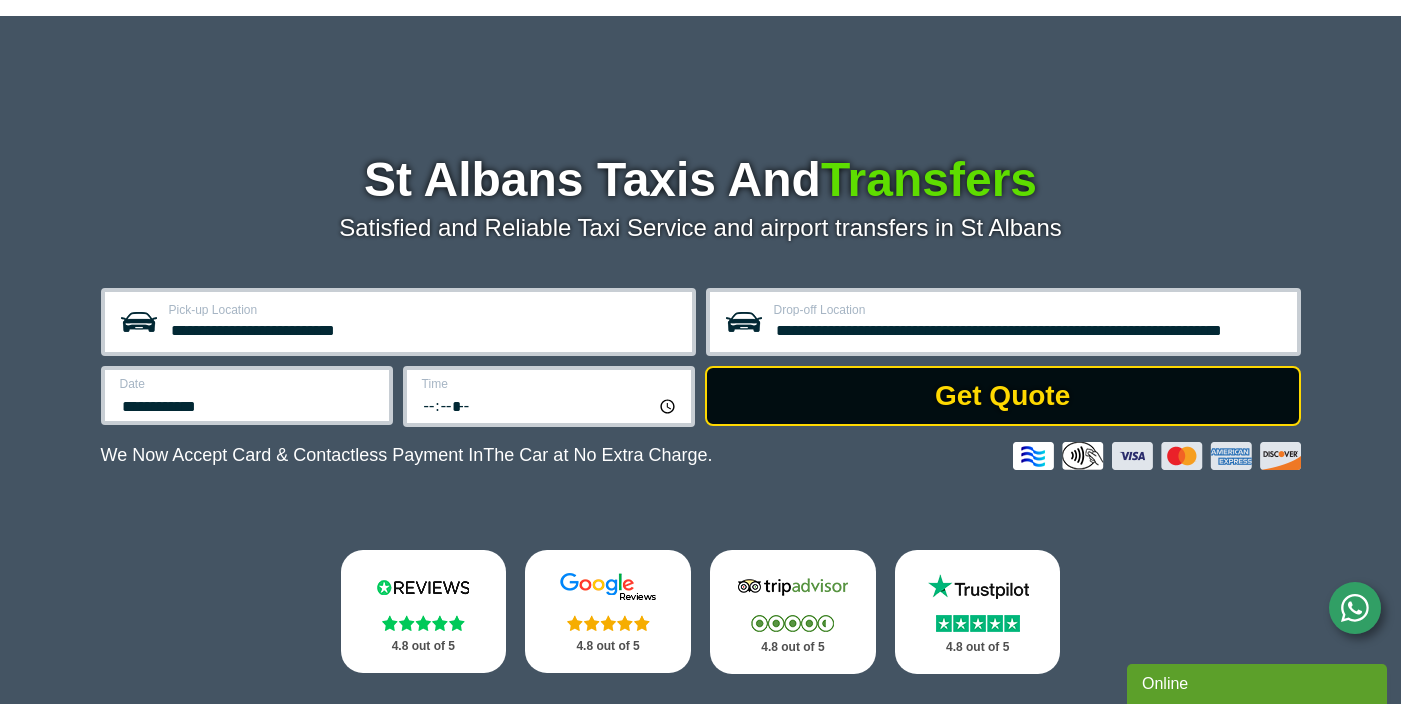 click on "Get Quote" at bounding box center (1003, 396) 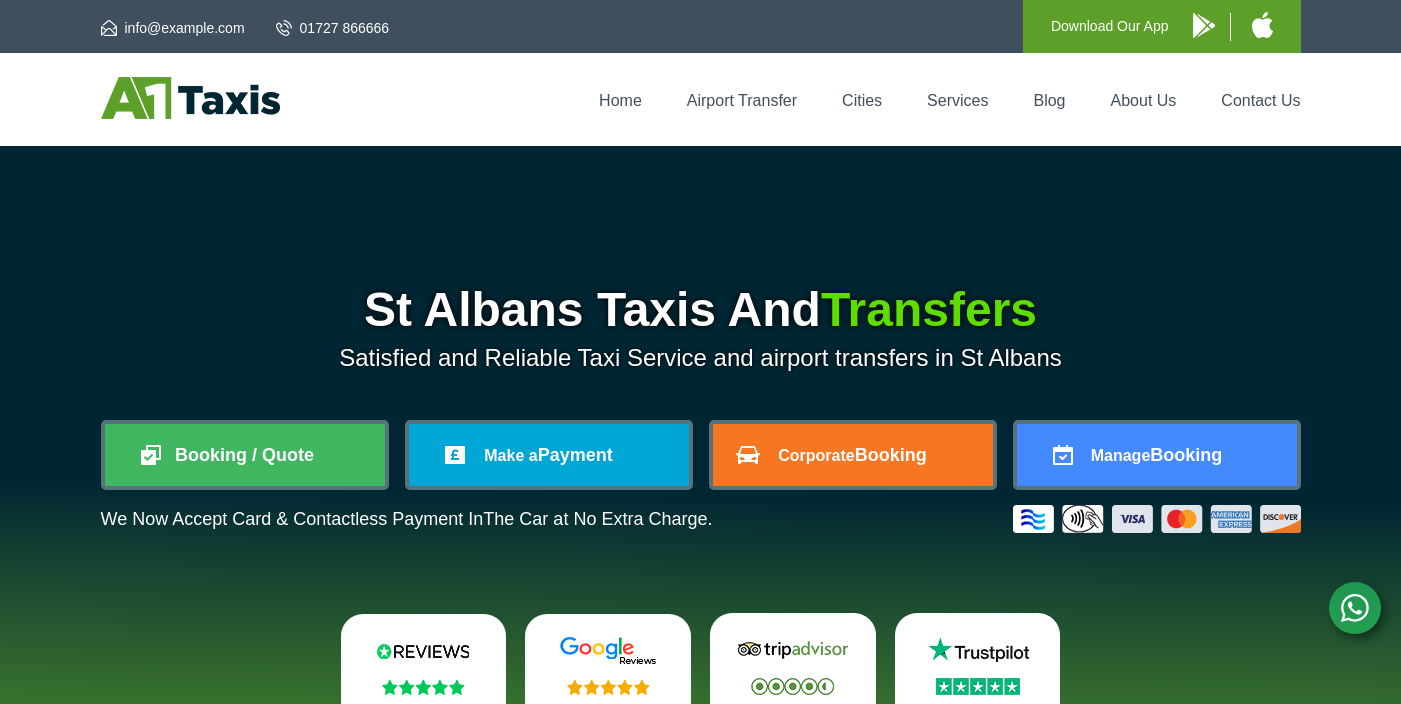 scroll, scrollTop: 0, scrollLeft: 0, axis: both 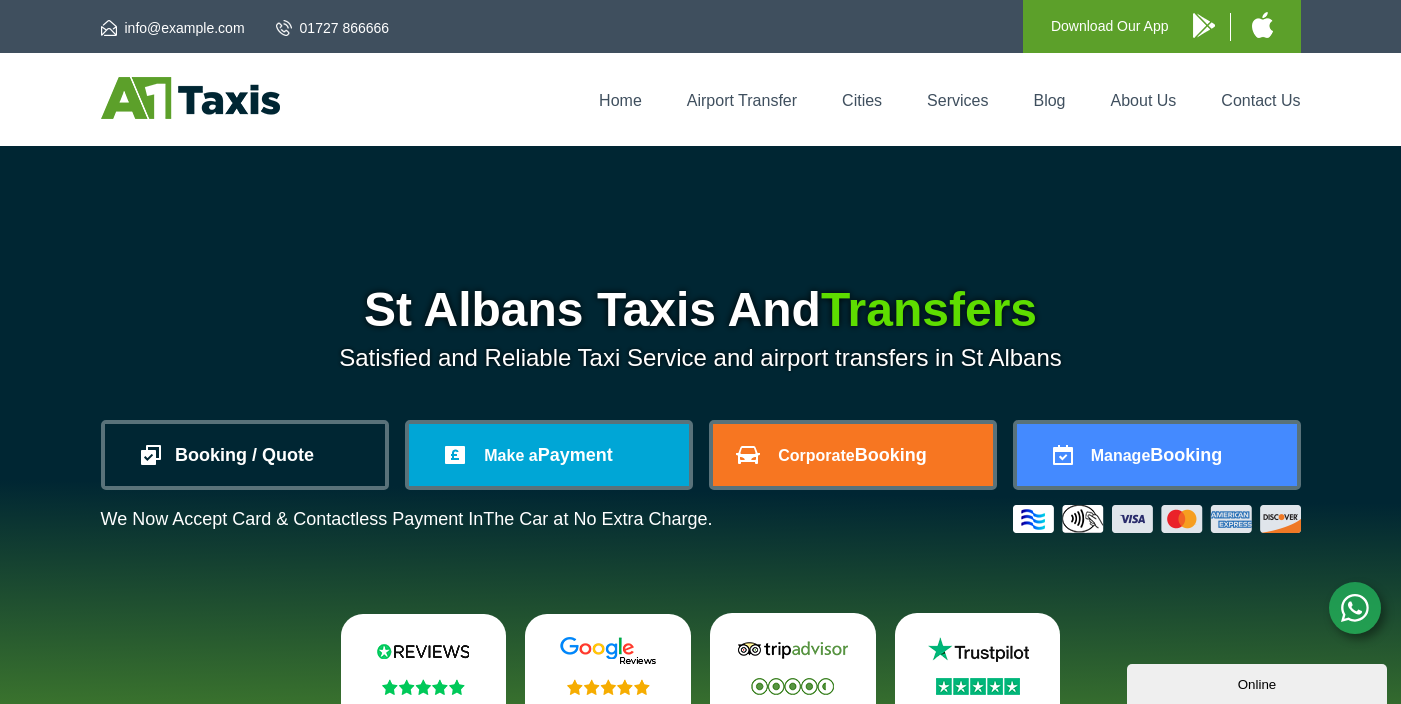 click on "Booking / Quote" at bounding box center [245, 455] 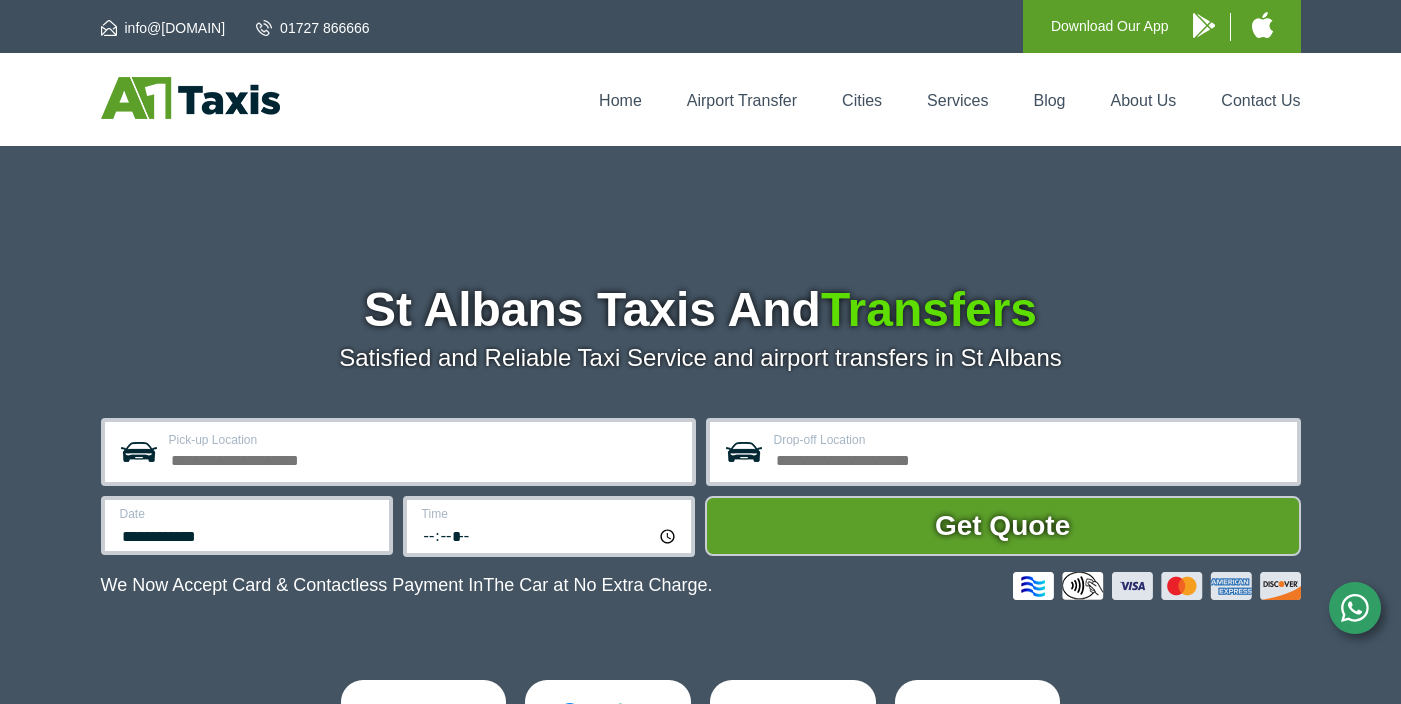 scroll, scrollTop: 0, scrollLeft: 0, axis: both 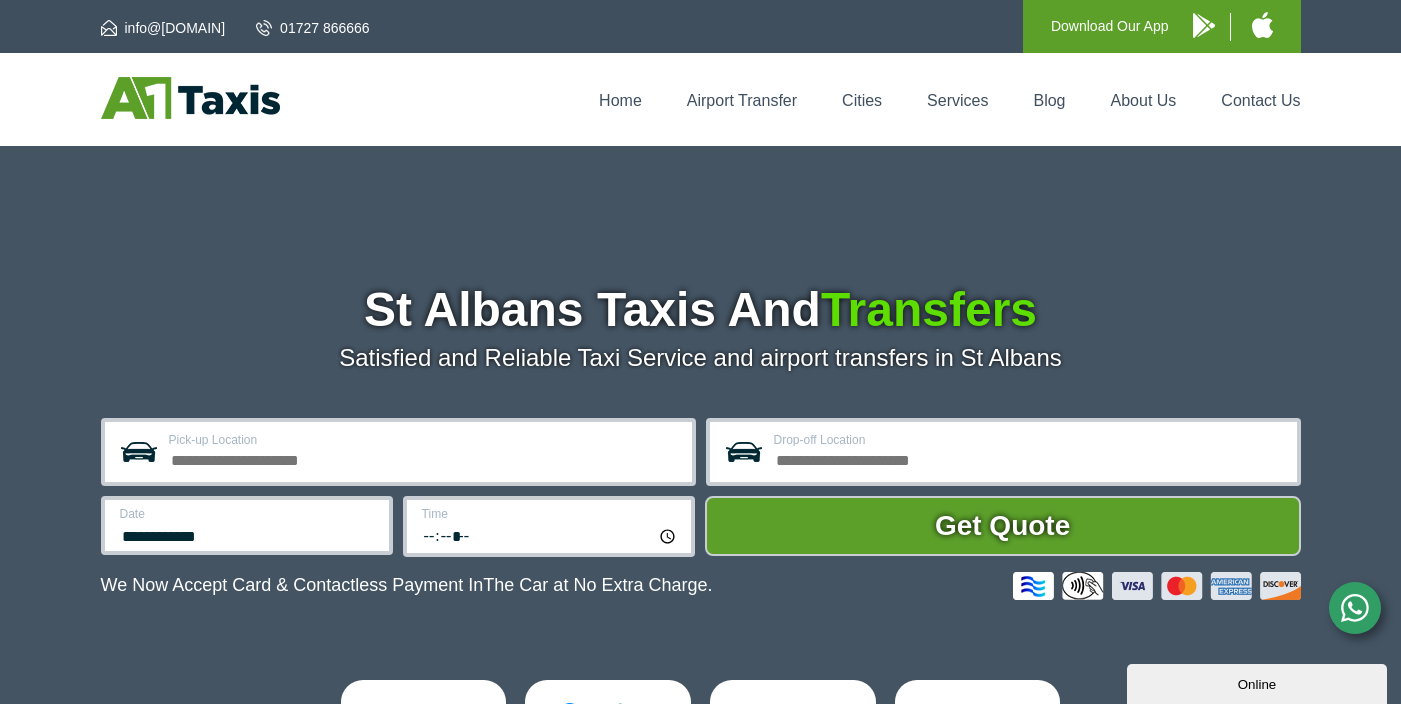 click on "**********" at bounding box center (701, 487) 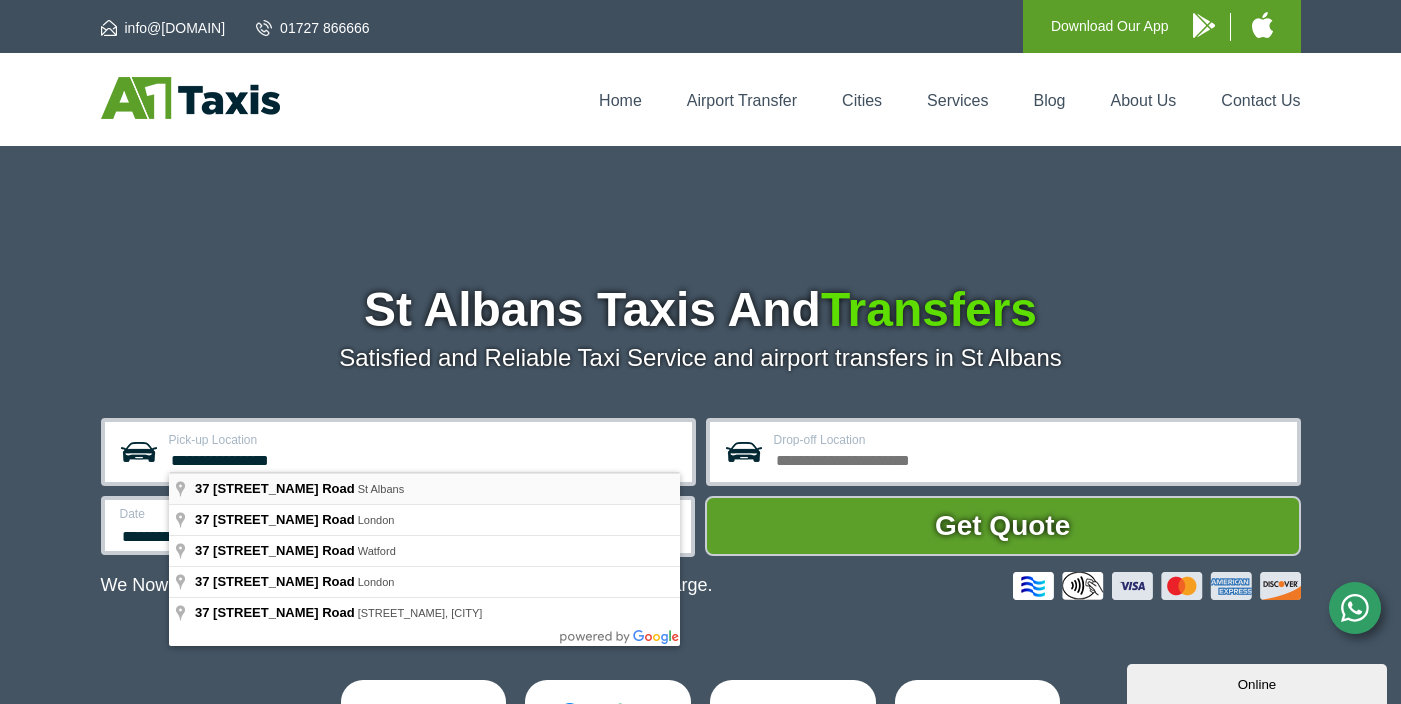 type on "**********" 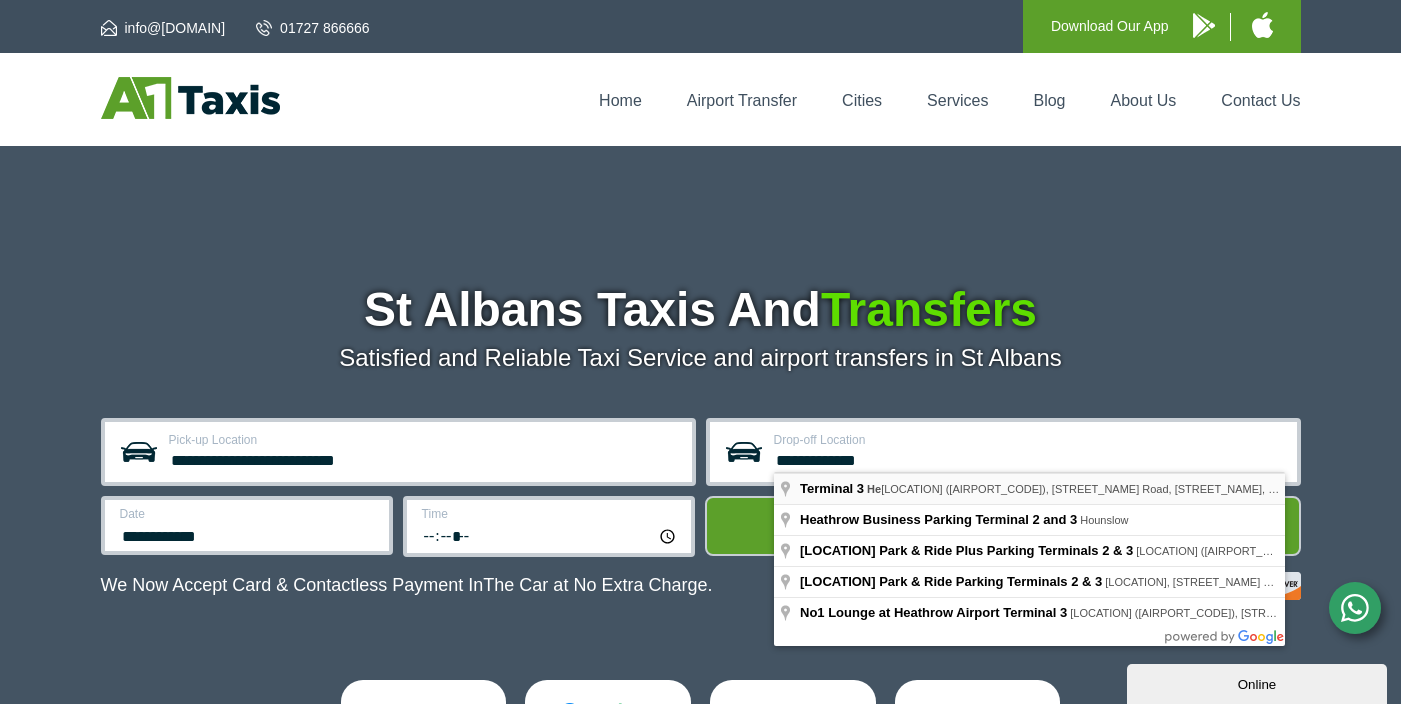 type on "**********" 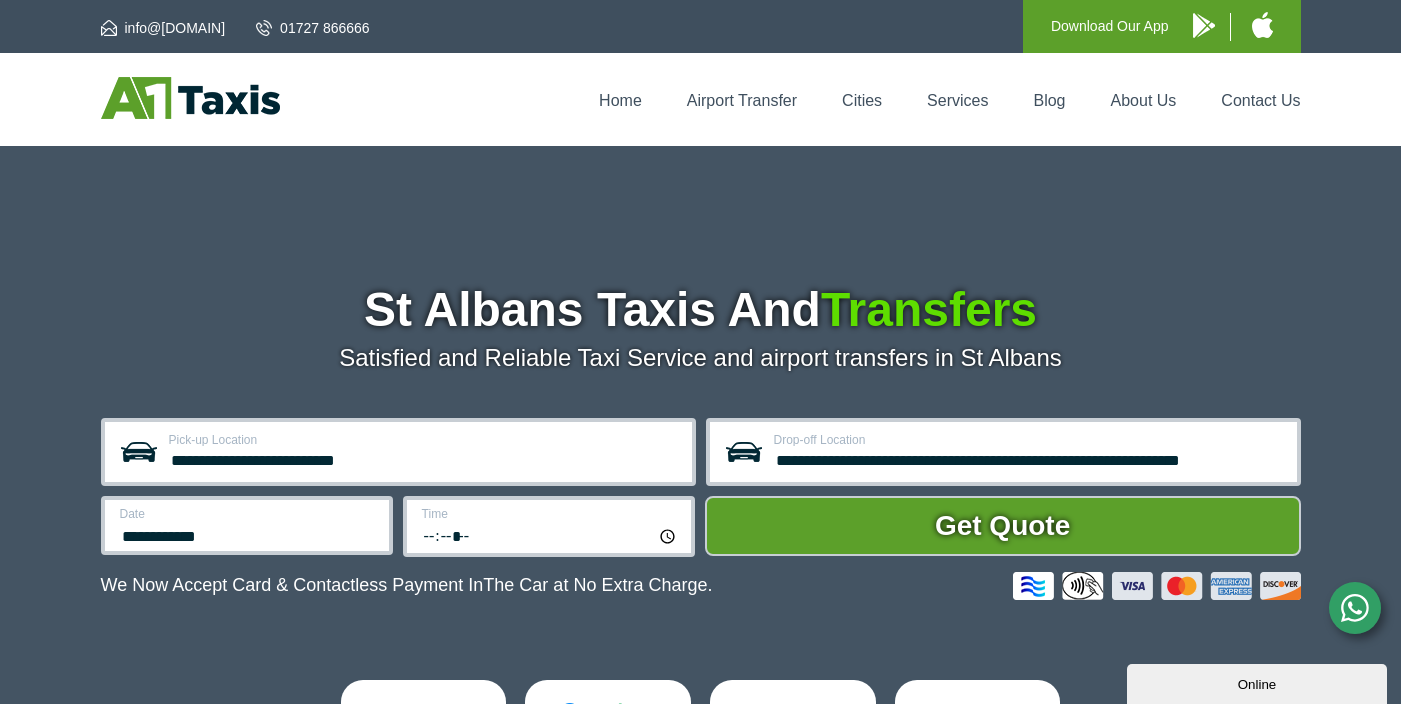 click on "**********" at bounding box center (247, 525) 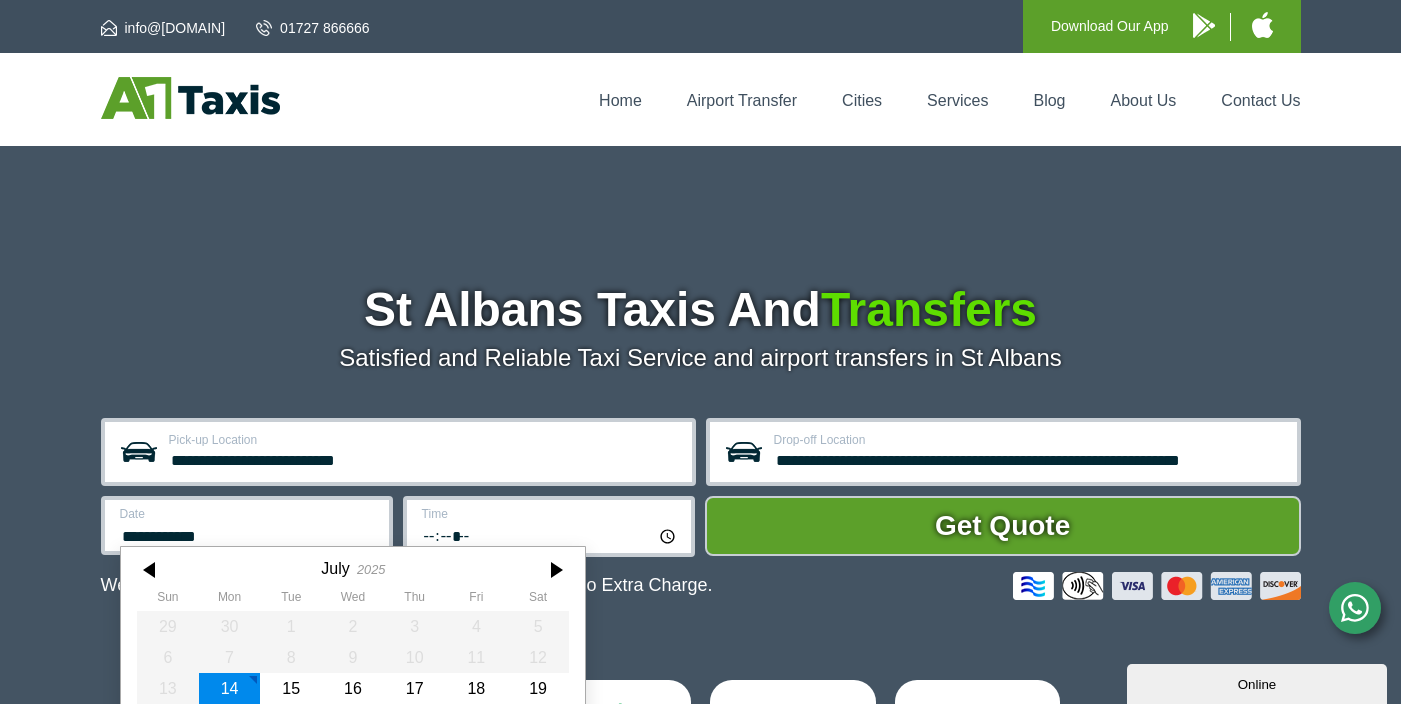 scroll, scrollTop: 130, scrollLeft: 0, axis: vertical 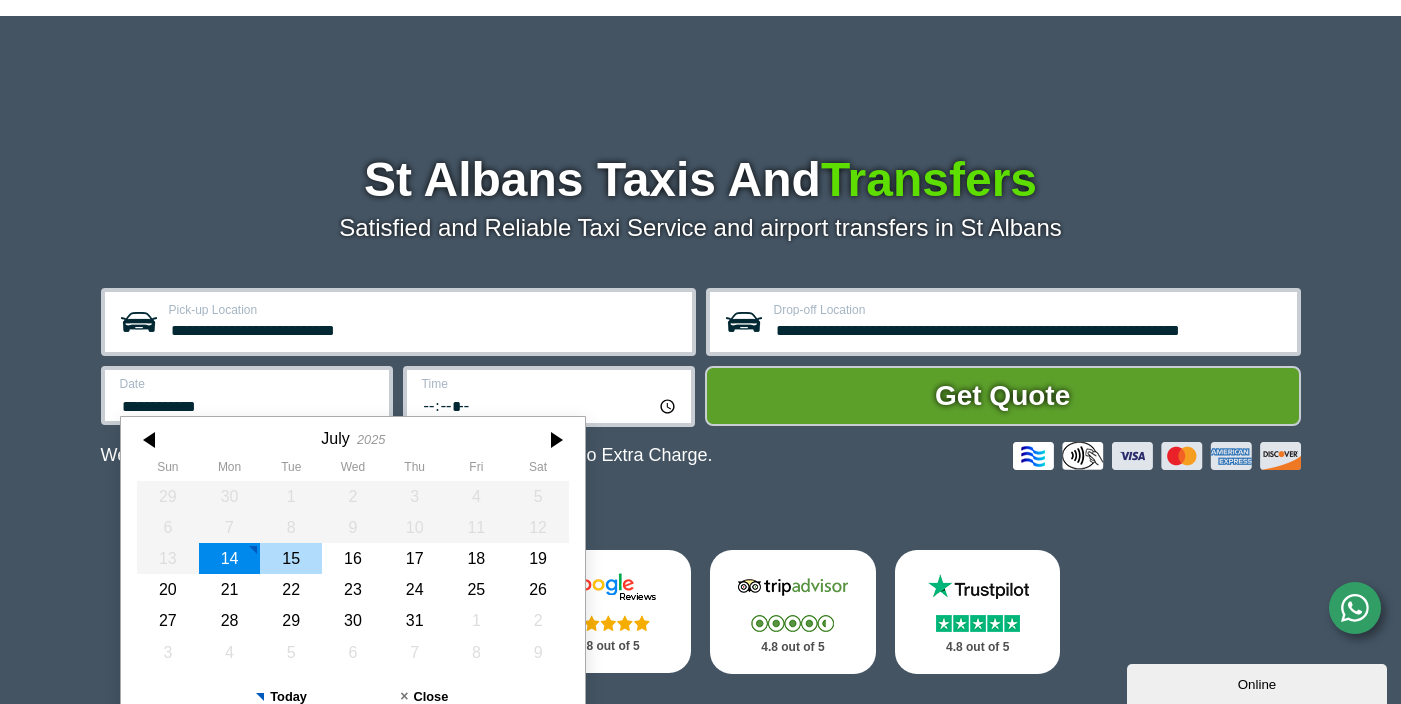 click on "15" at bounding box center (291, 558) 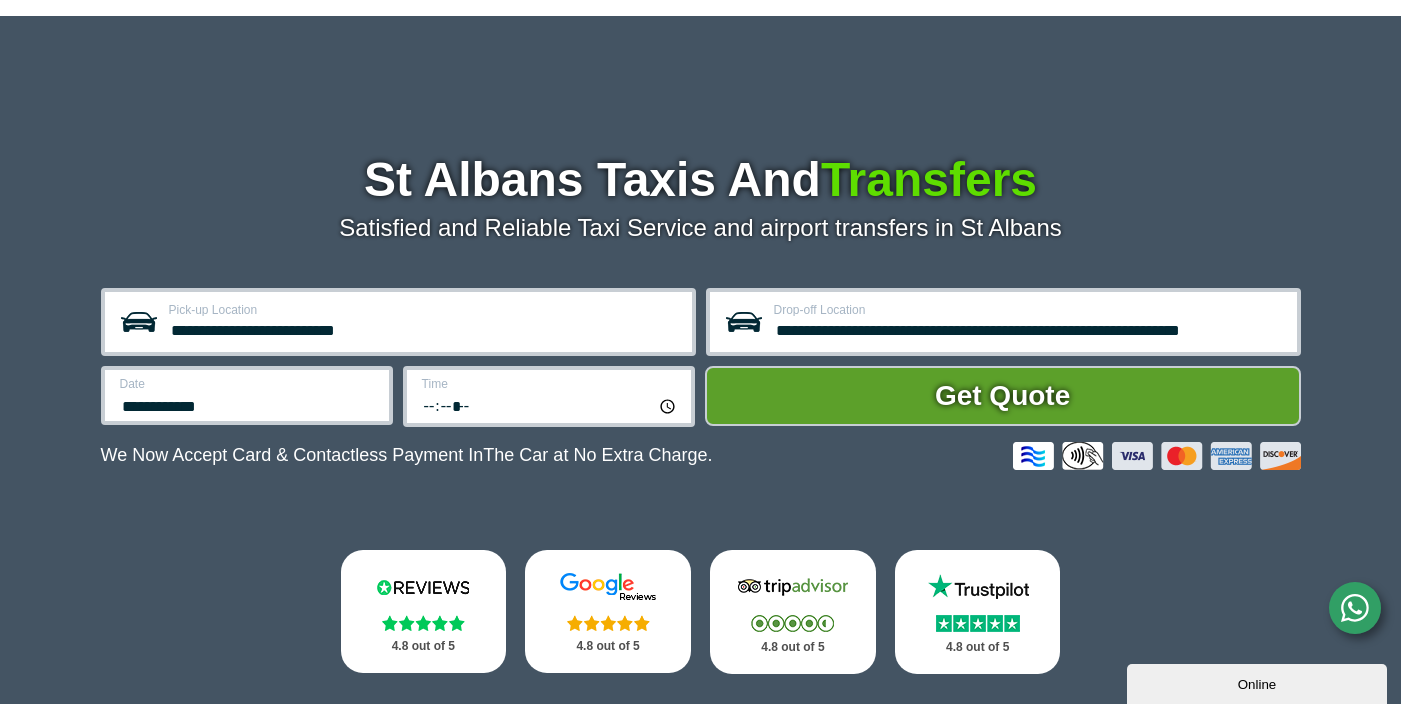 click on "*****" at bounding box center [550, 405] 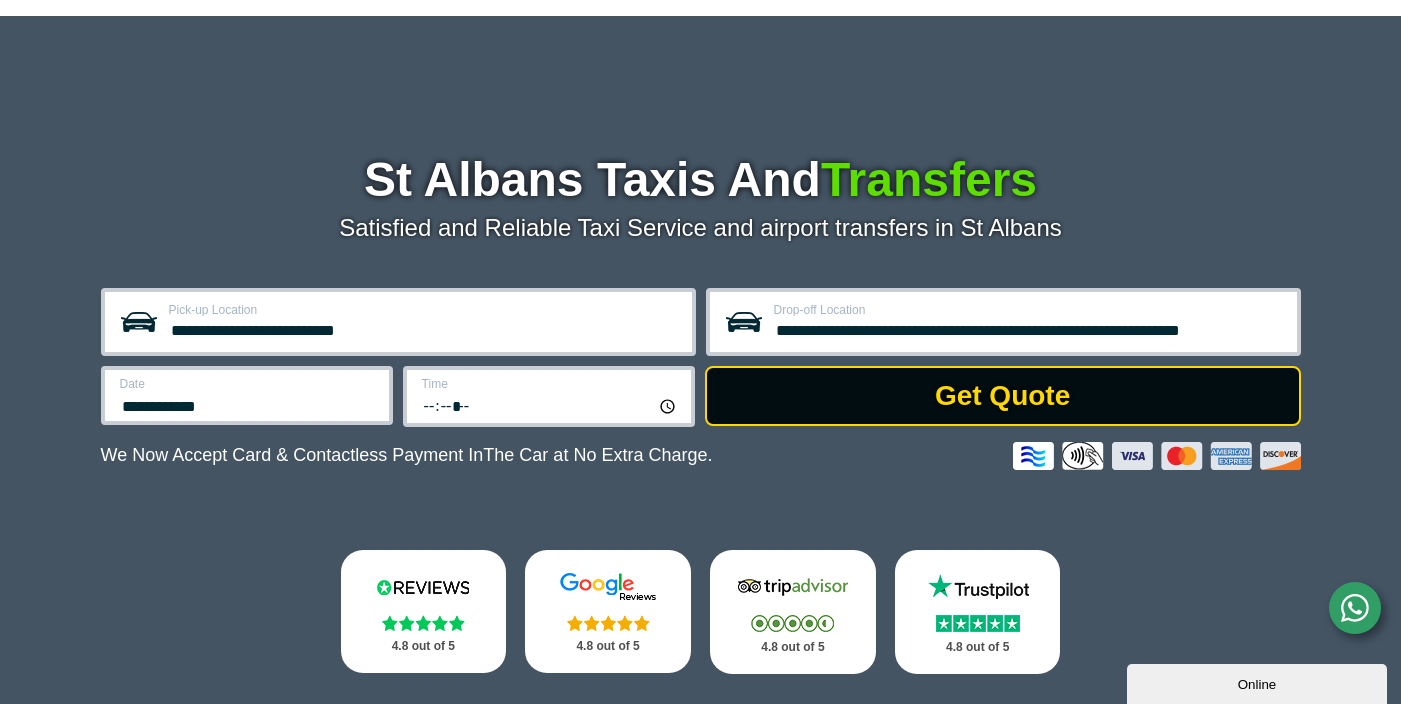 click on "Get Quote" at bounding box center (1003, 396) 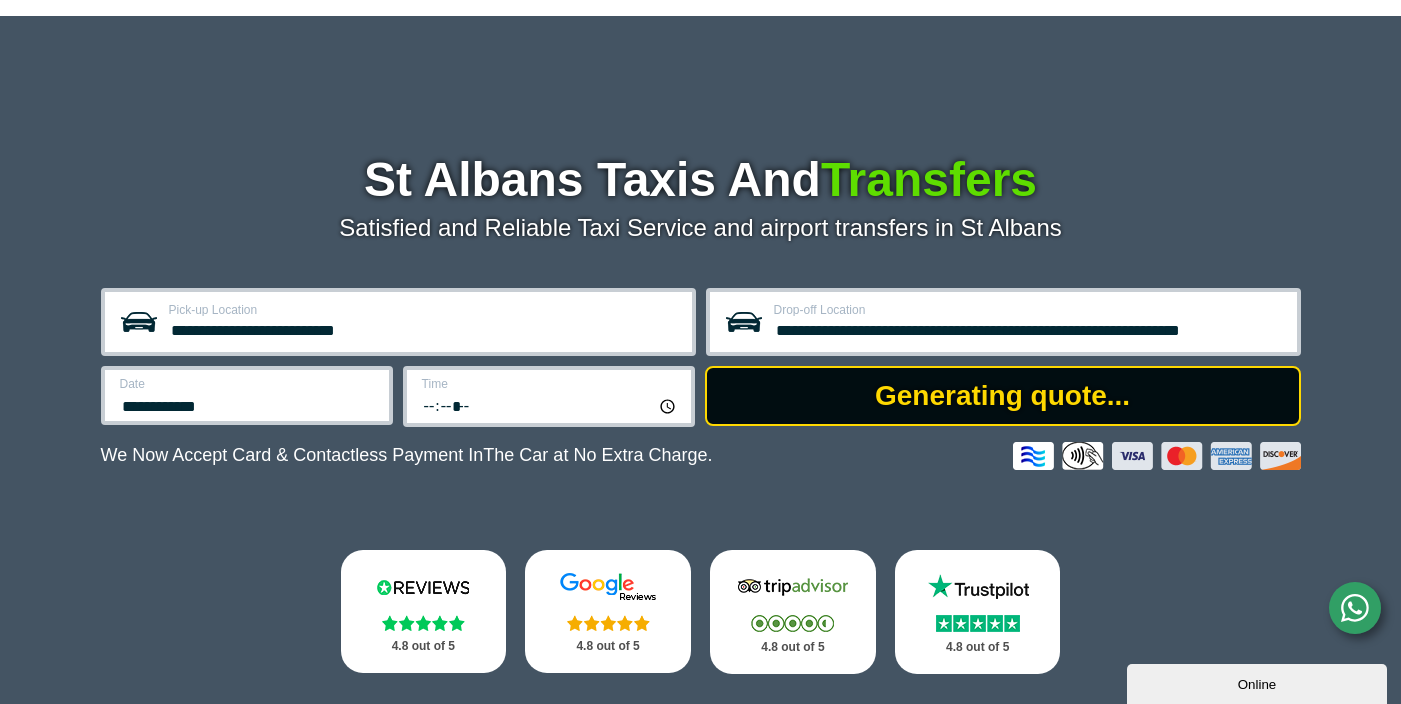 scroll, scrollTop: 129, scrollLeft: 0, axis: vertical 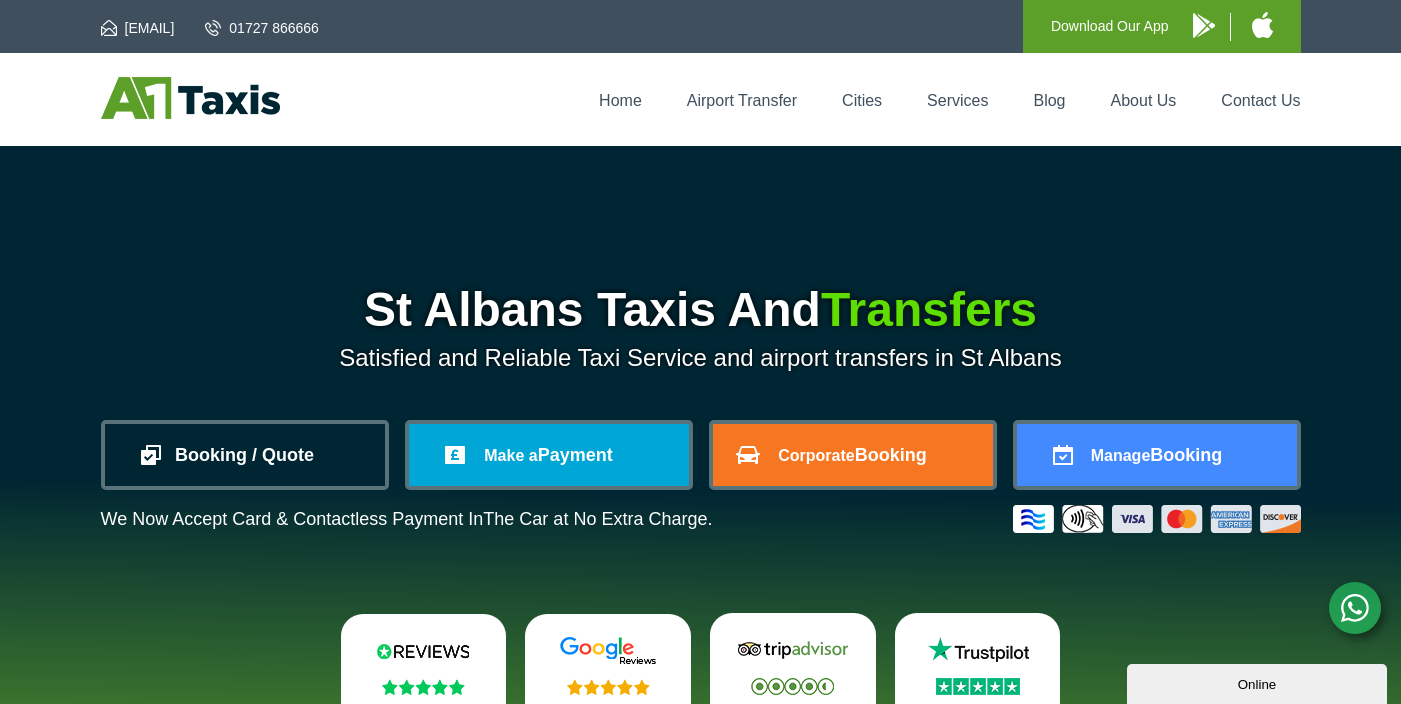 click on "Booking / Quote" at bounding box center (245, 455) 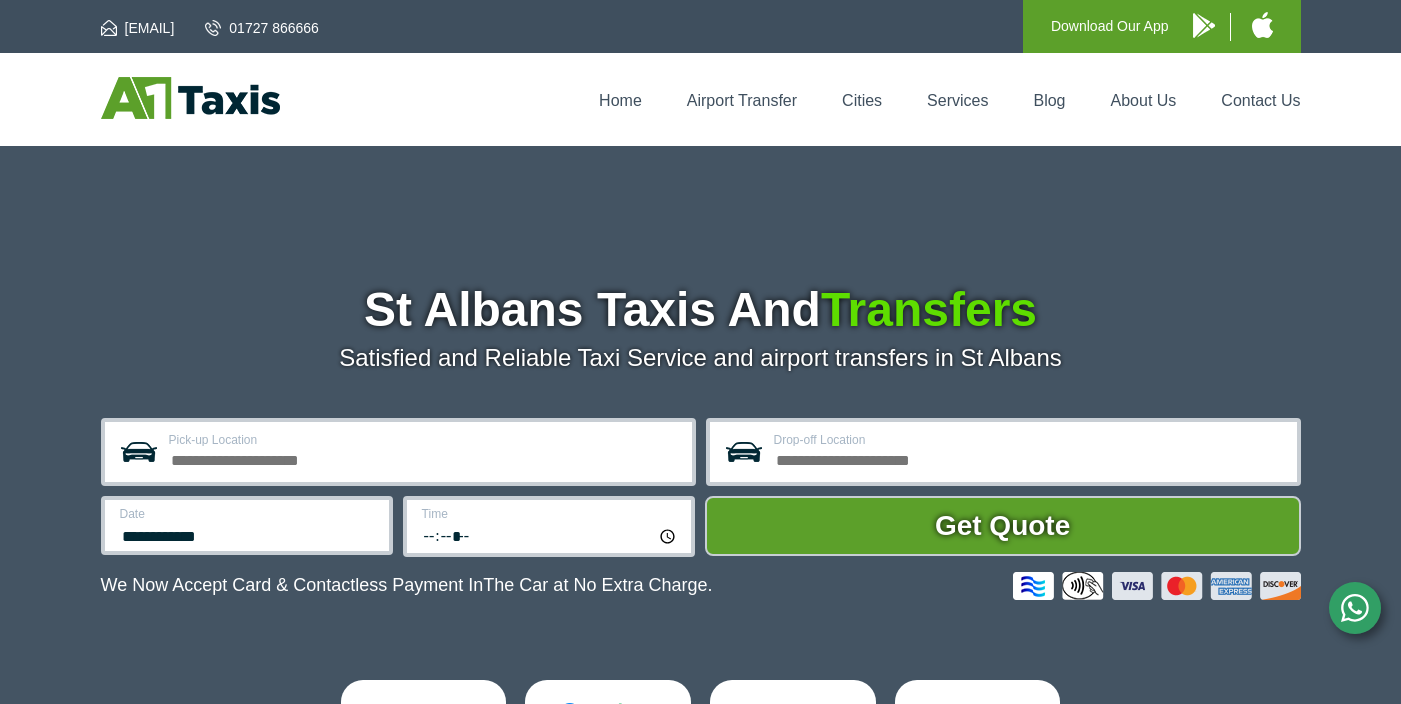 scroll, scrollTop: 0, scrollLeft: 0, axis: both 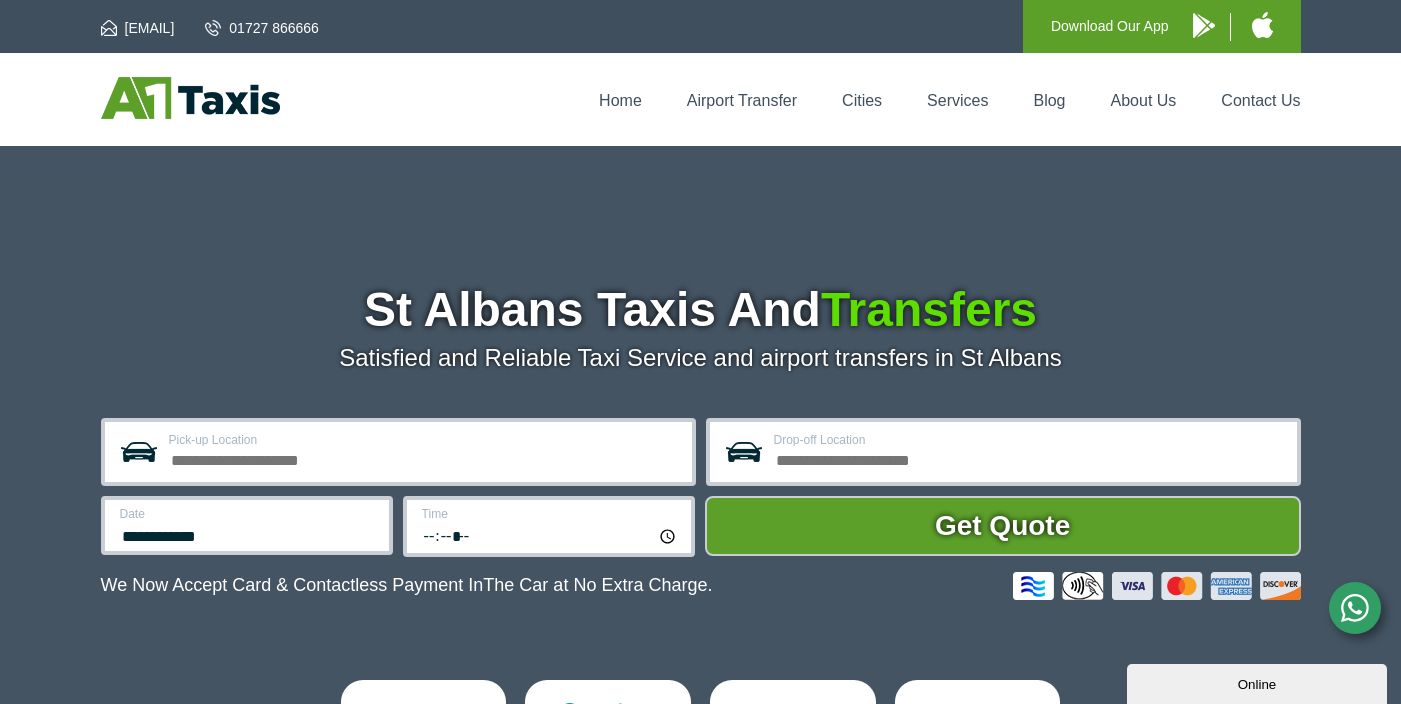 click on "Pick-up Location" at bounding box center (398, 452) 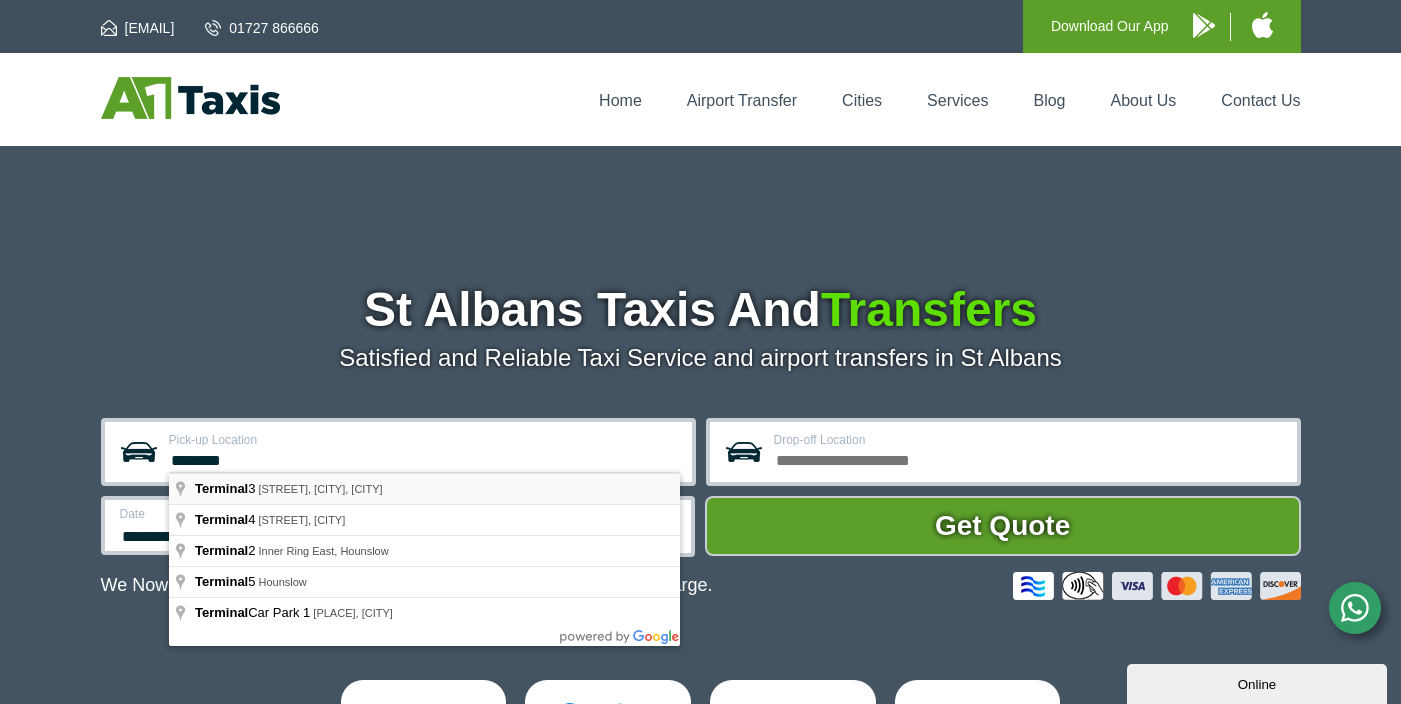 type on "**********" 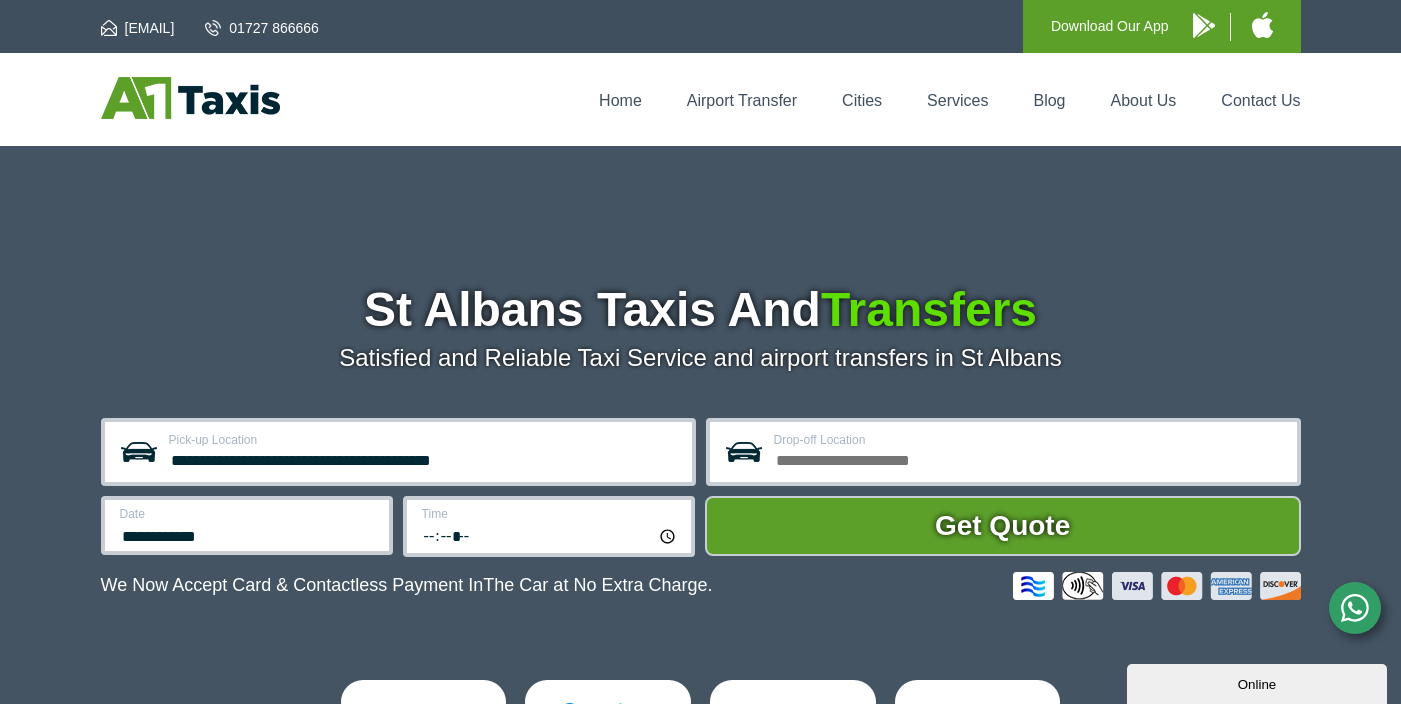click on "Drop-off Location" at bounding box center [1029, 458] 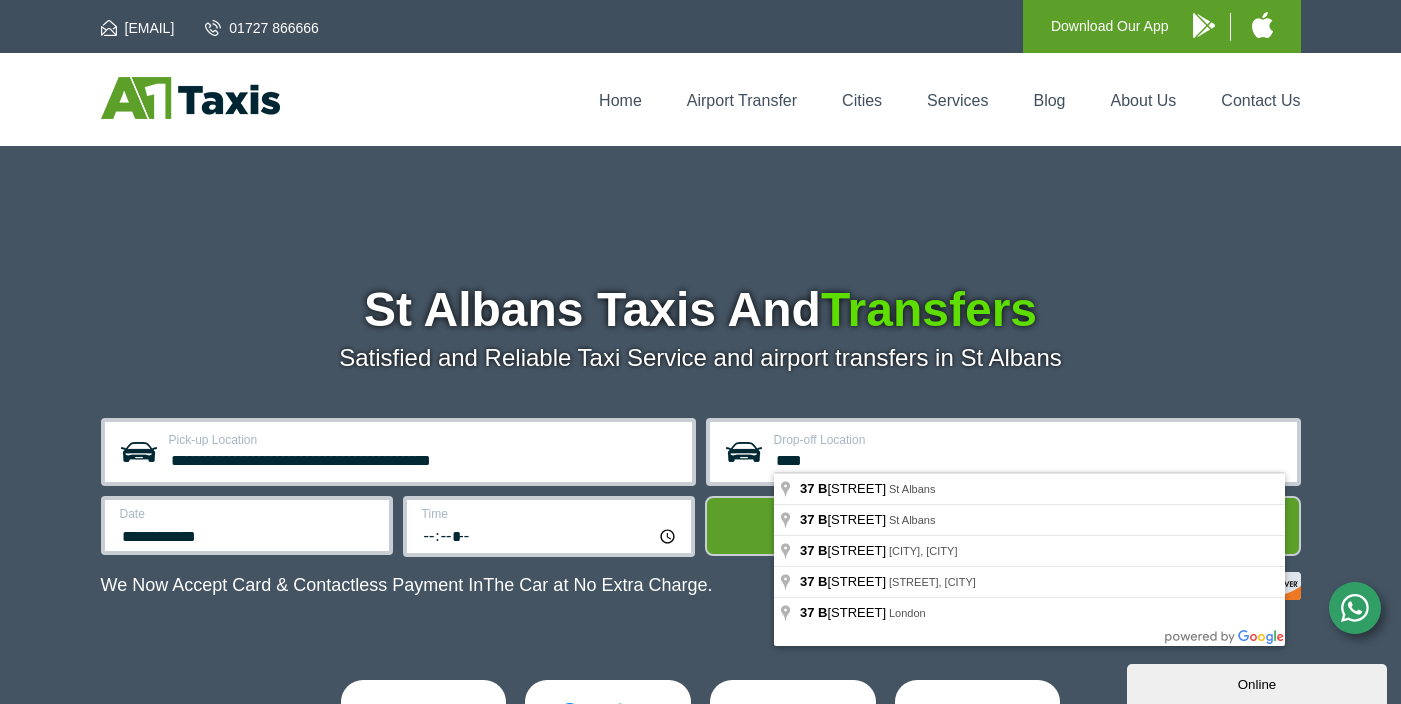 type on "****" 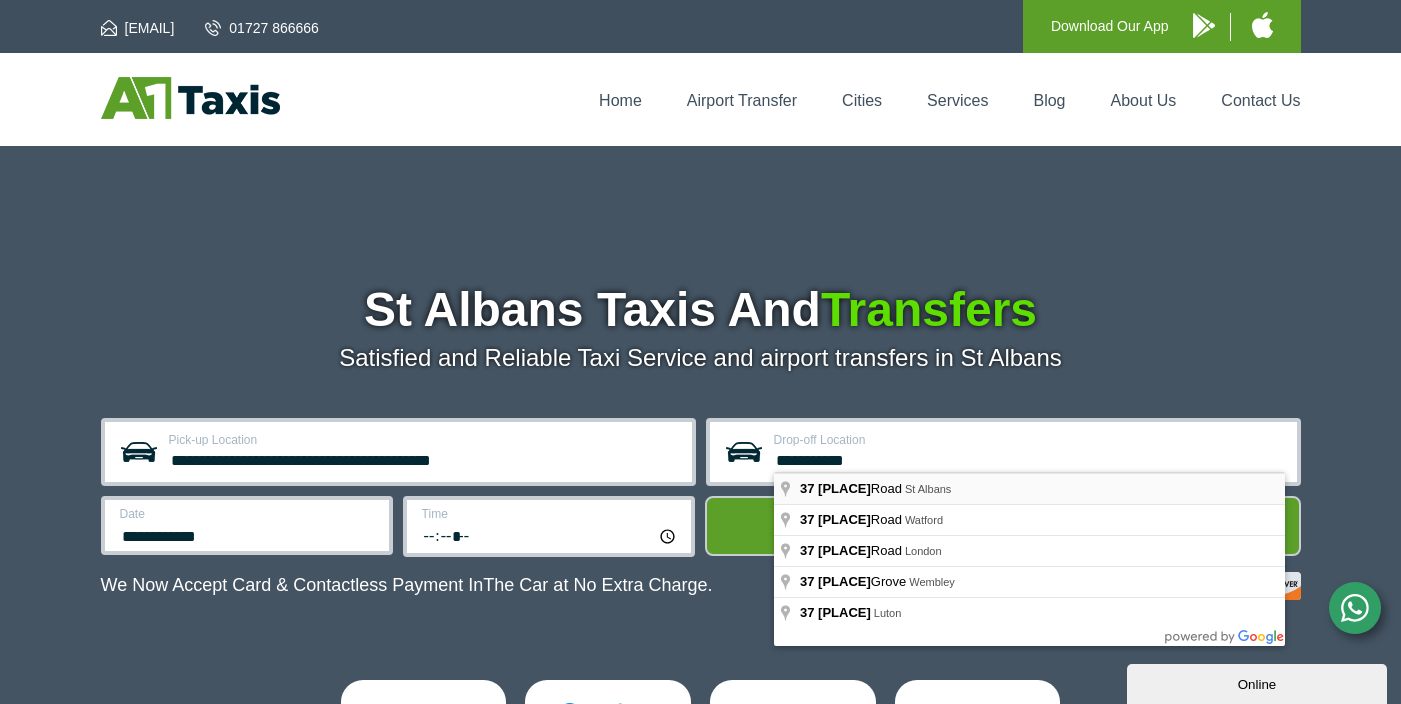 type on "**********" 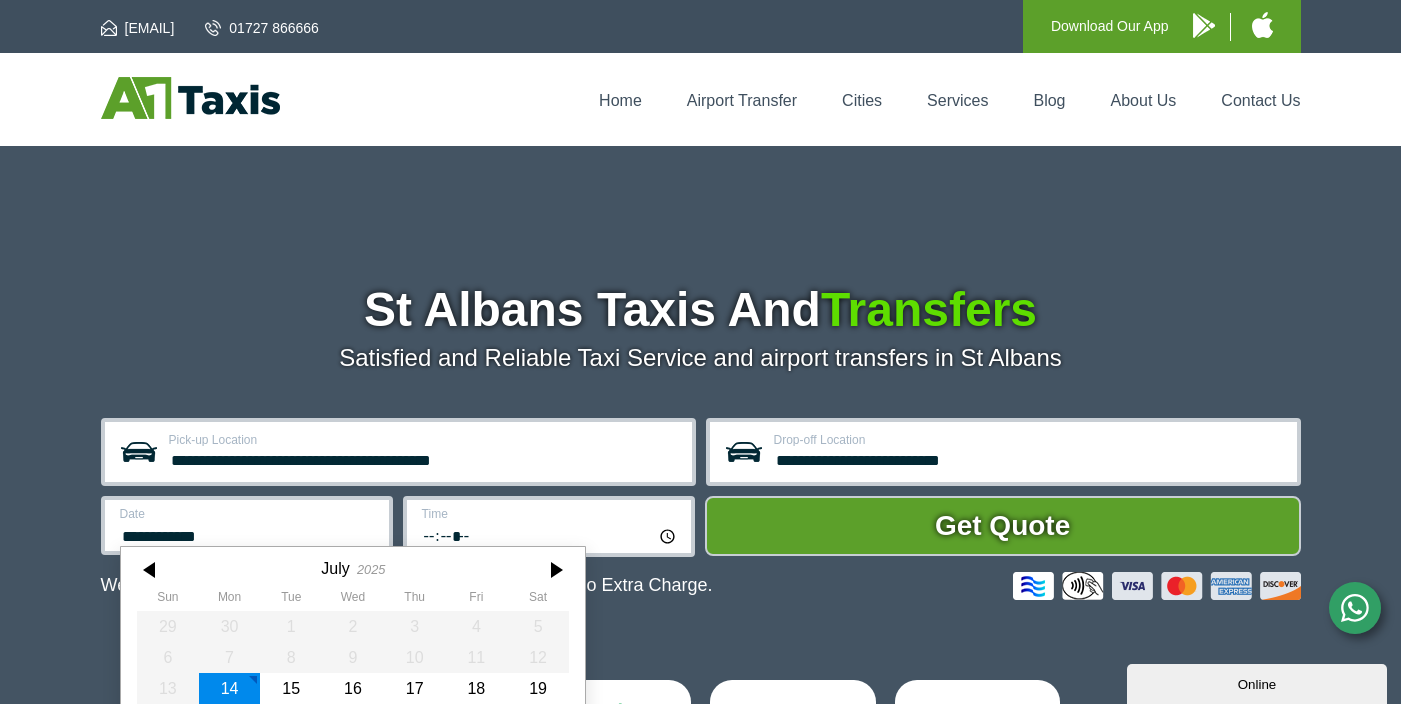 scroll, scrollTop: 130, scrollLeft: 0, axis: vertical 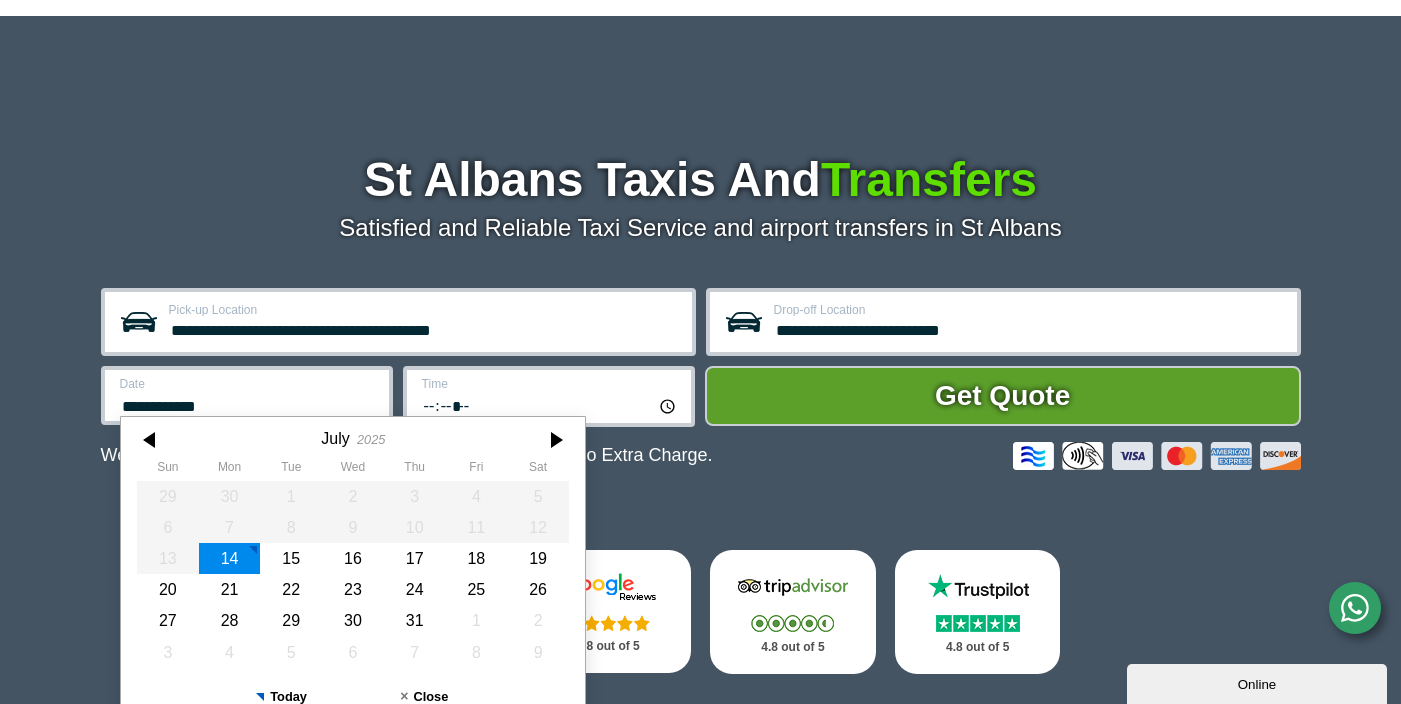 click on "**********" at bounding box center (247, 395) 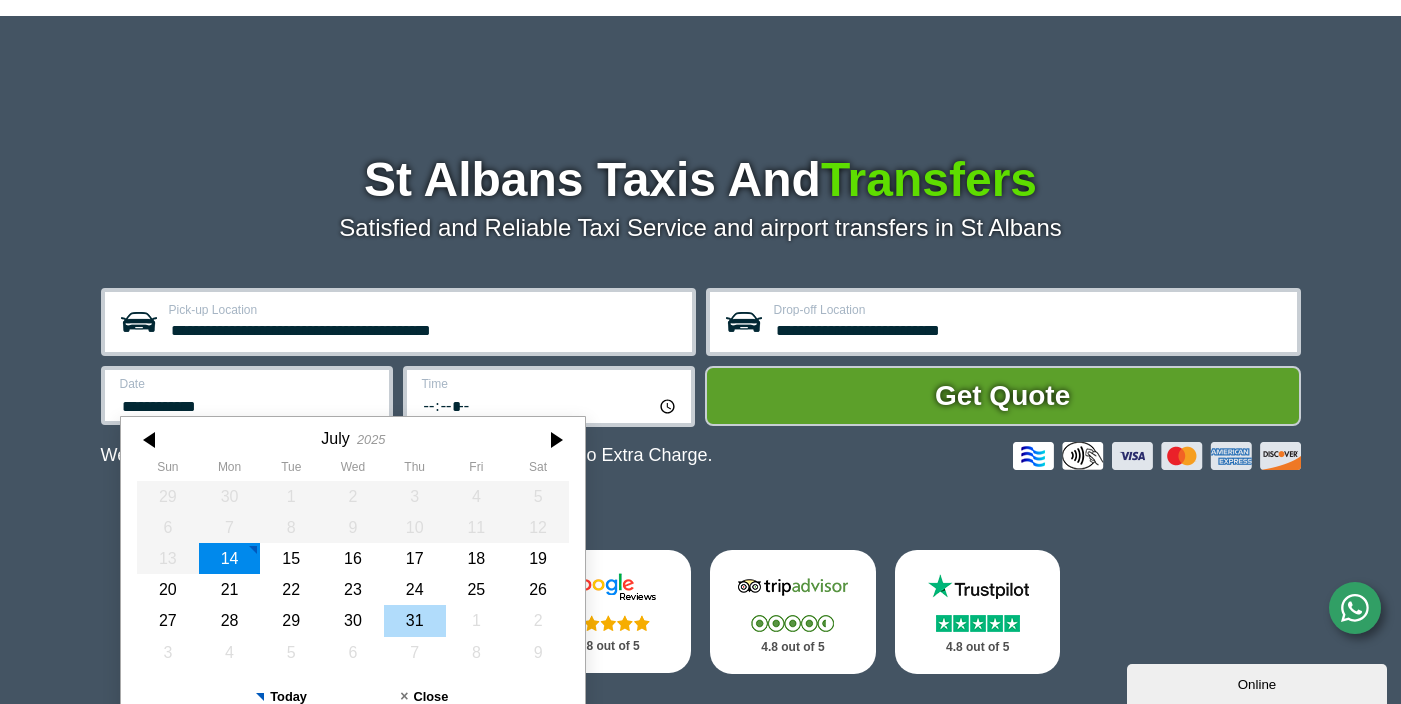 click on "31" at bounding box center [414, 620] 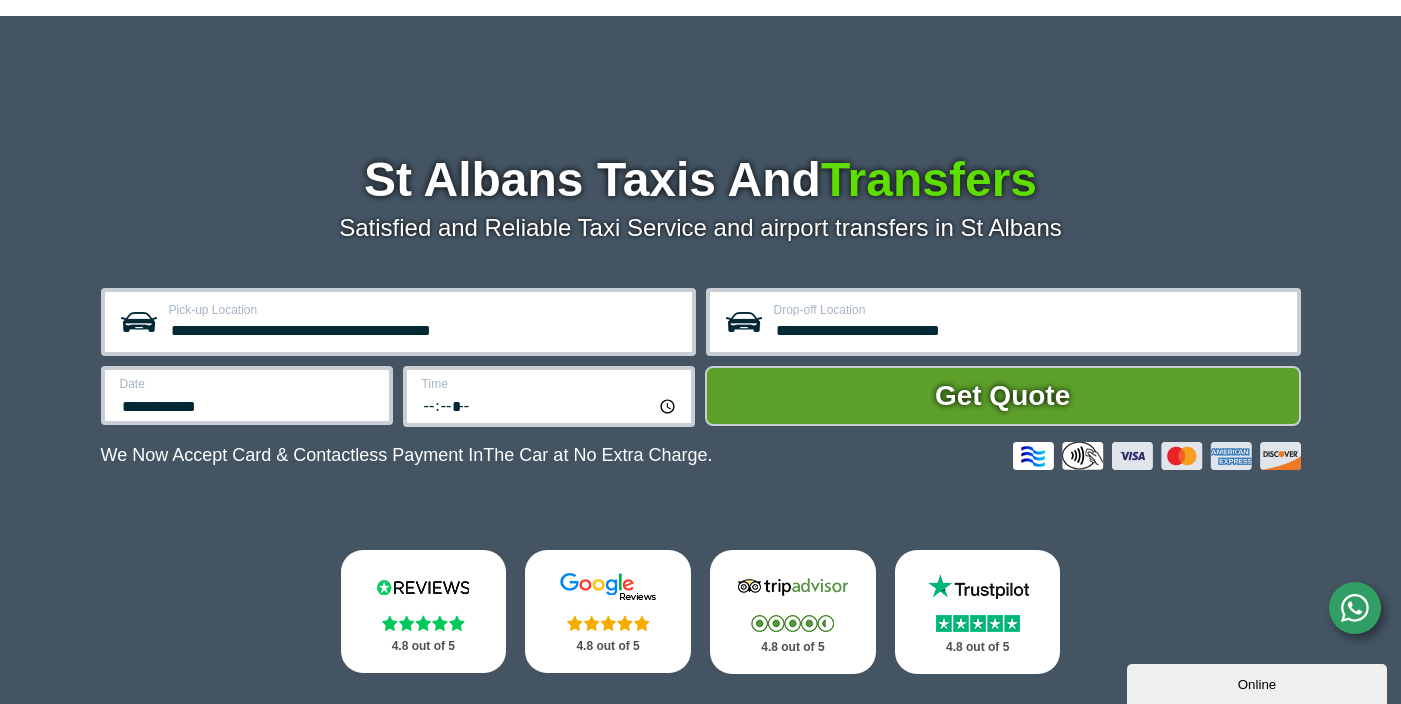 click on "**********" at bounding box center [248, 404] 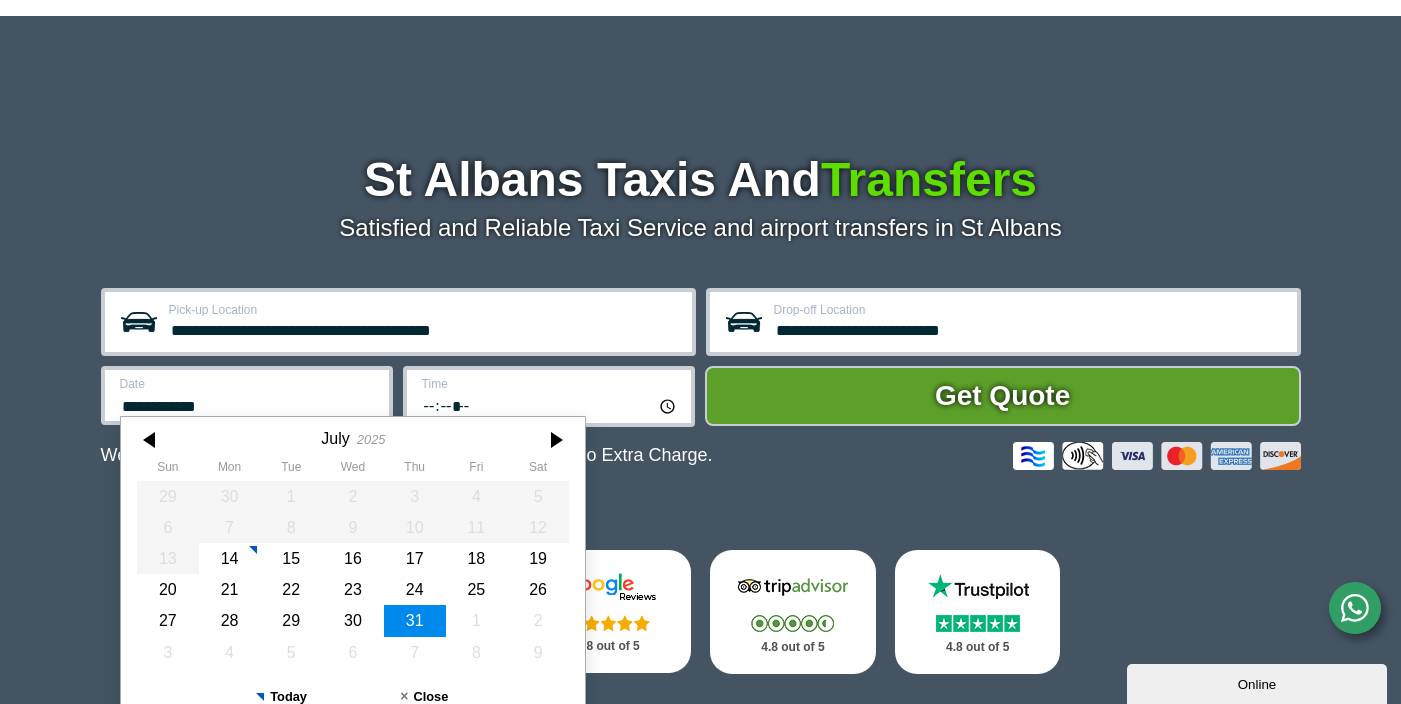 click on "*****" at bounding box center [550, 405] 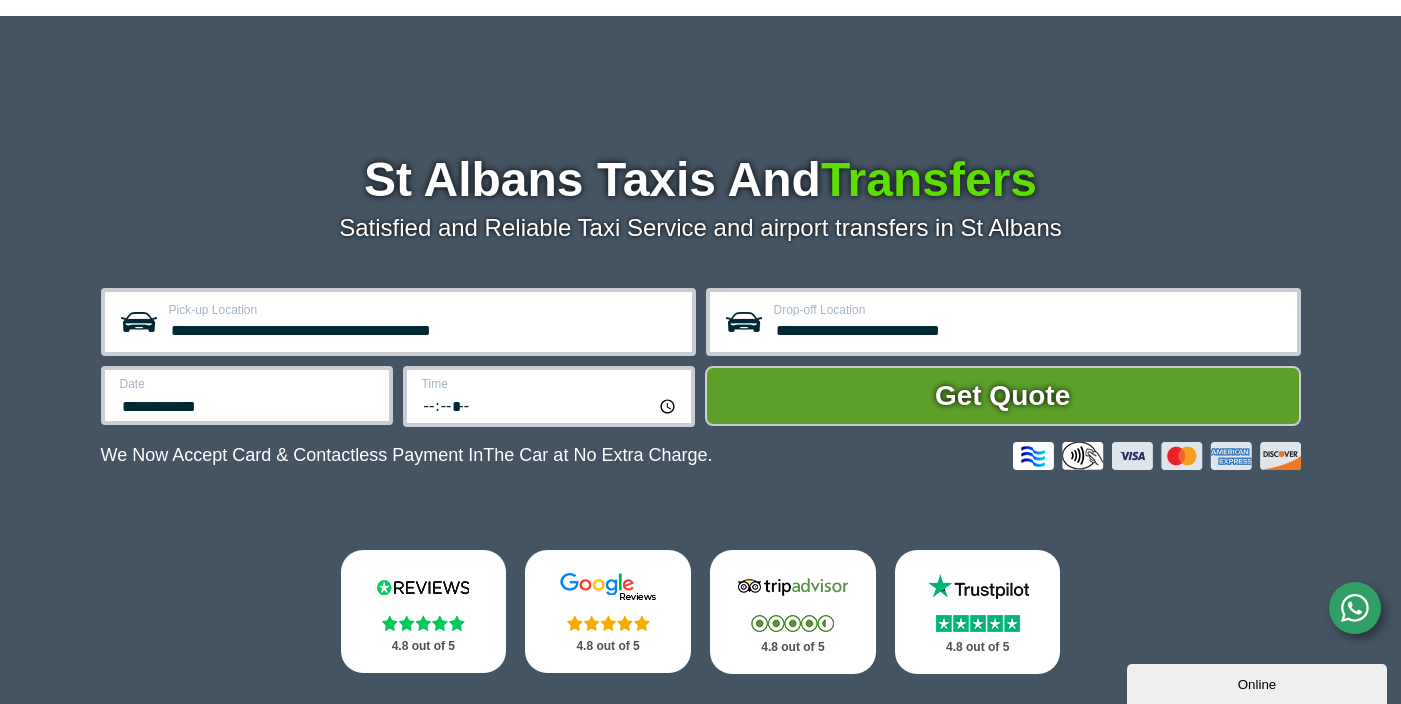 click on "**********" at bounding box center [701, 415] 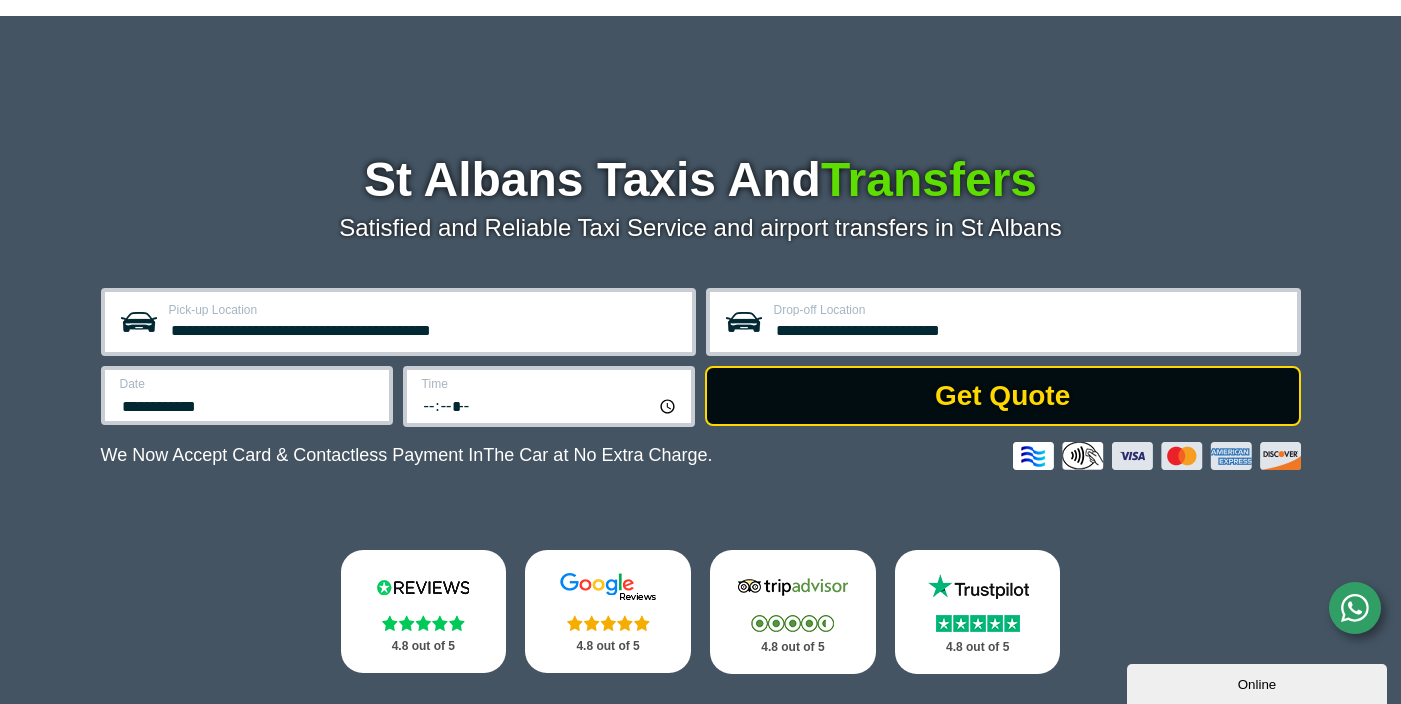 type on "*****" 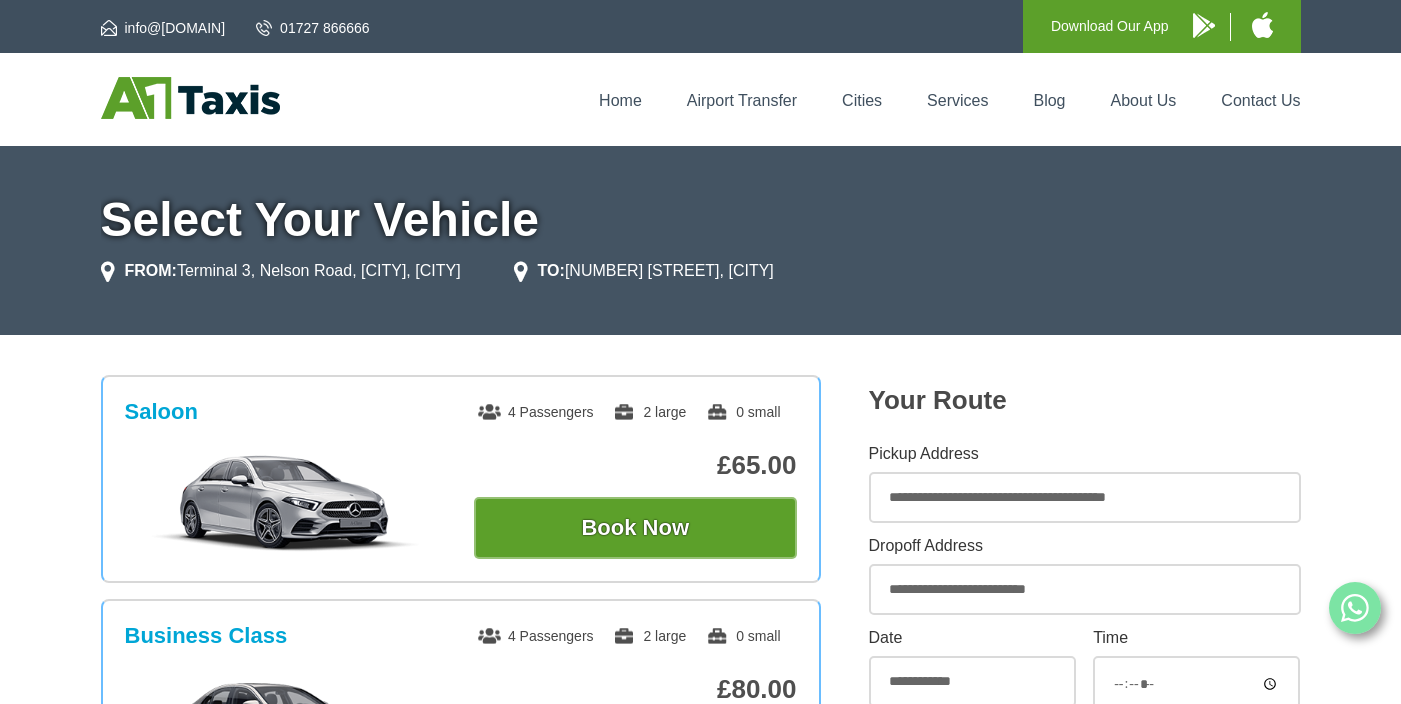 scroll, scrollTop: 0, scrollLeft: 0, axis: both 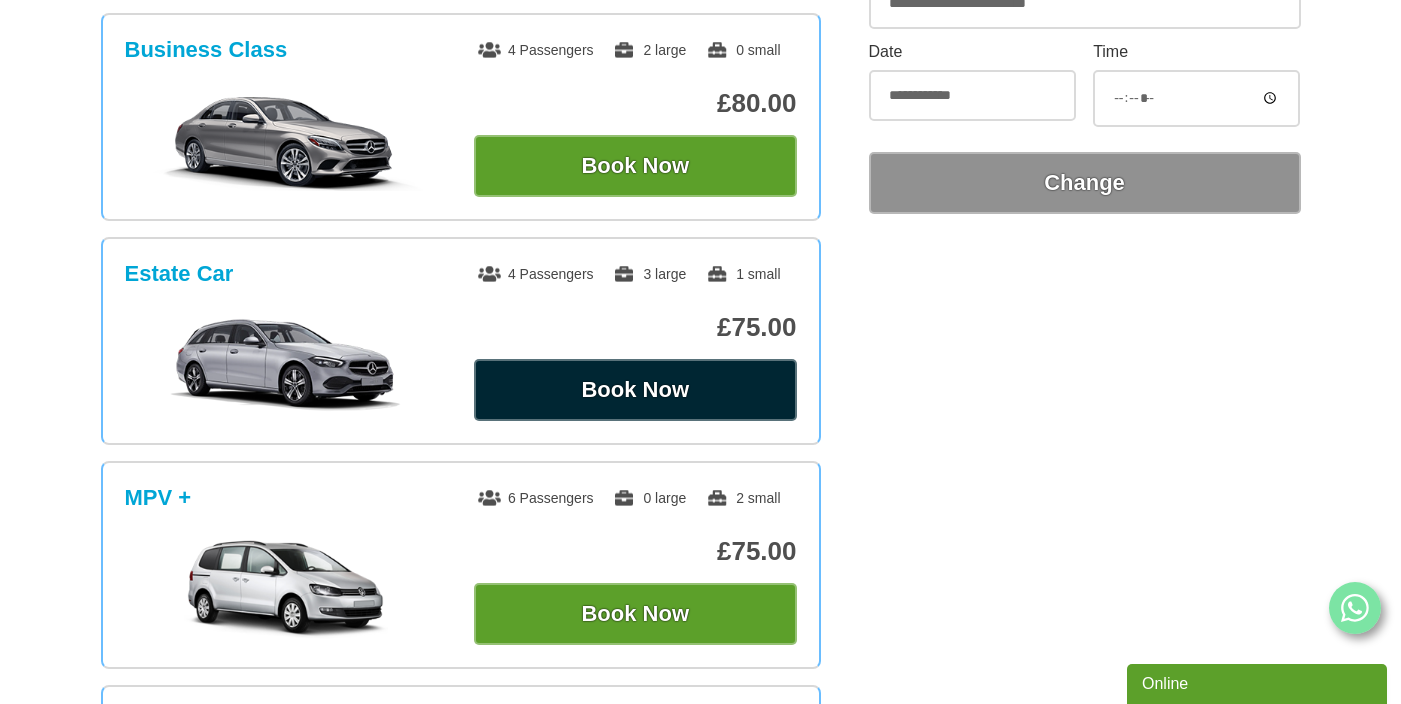 click on "Book Now" at bounding box center [635, 390] 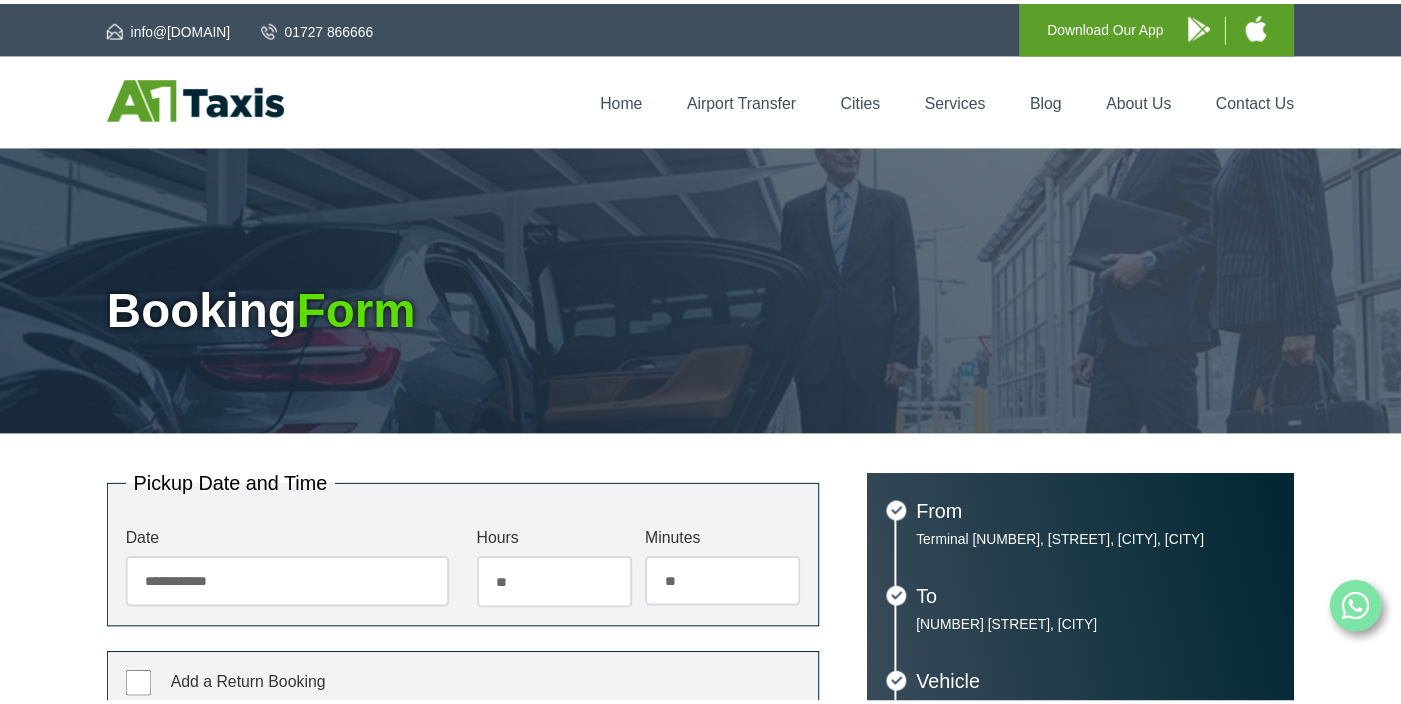 scroll, scrollTop: 0, scrollLeft: 0, axis: both 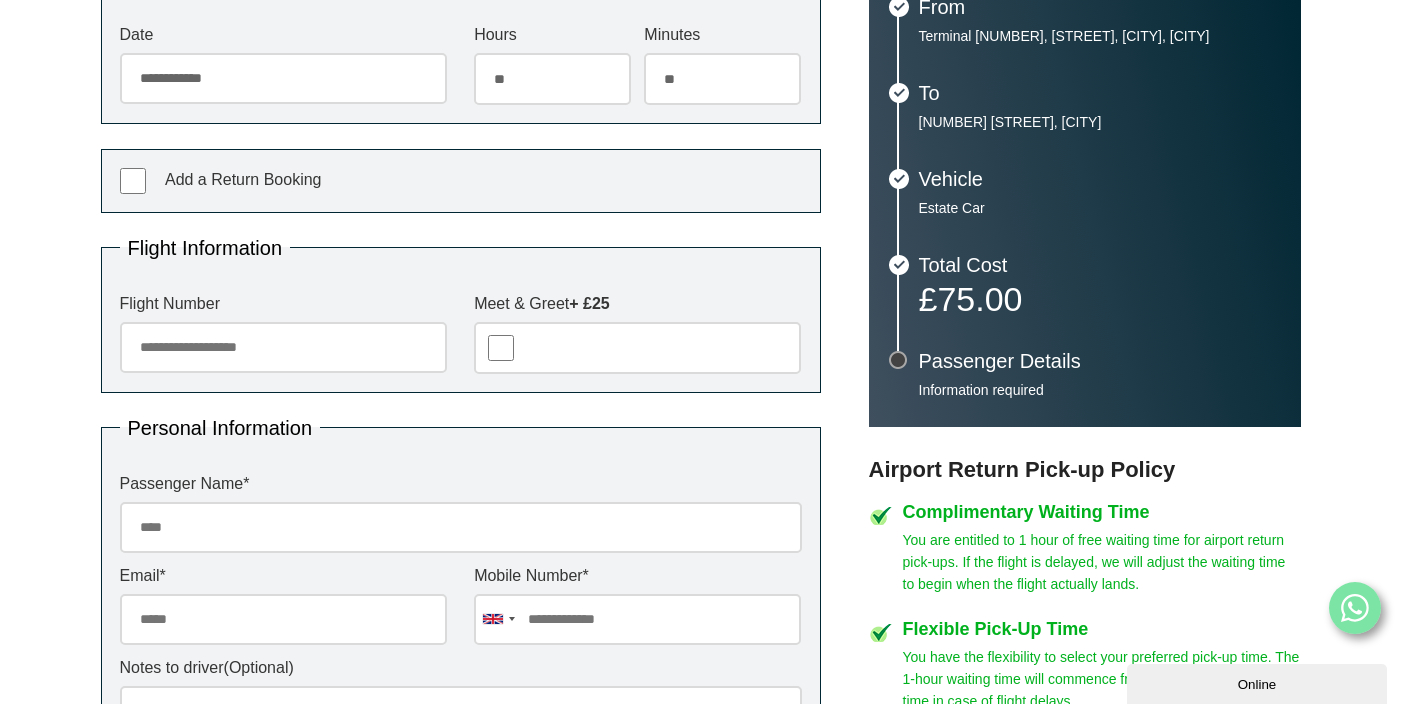 click on "Flight Number" at bounding box center (283, 347) 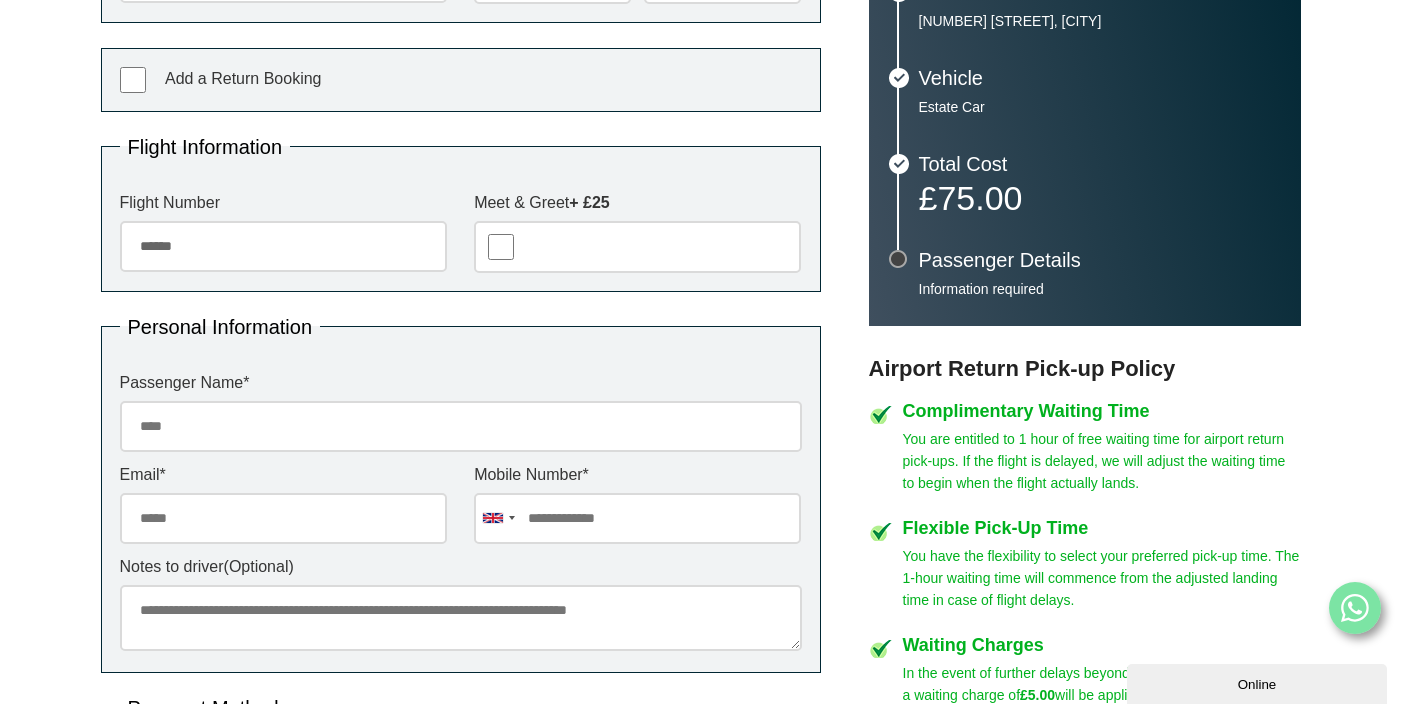 scroll, scrollTop: 609, scrollLeft: 0, axis: vertical 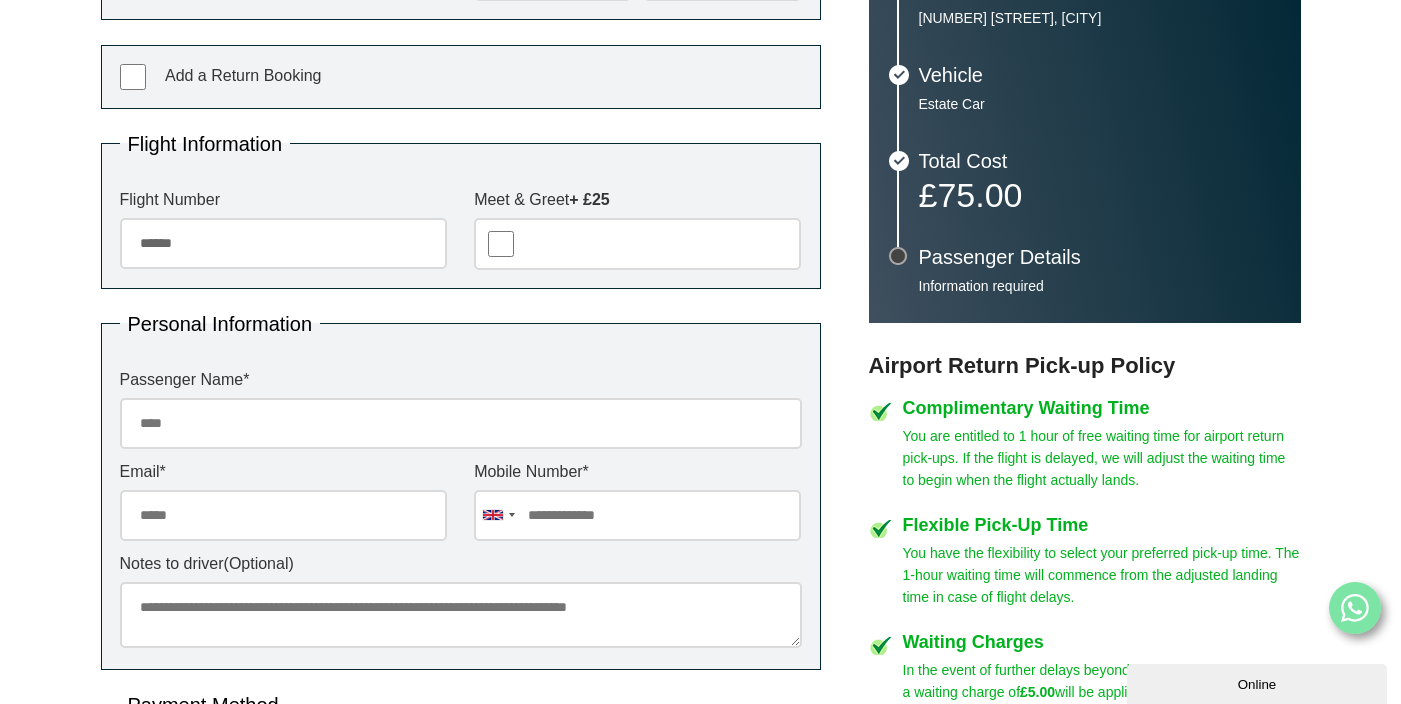 type on "******" 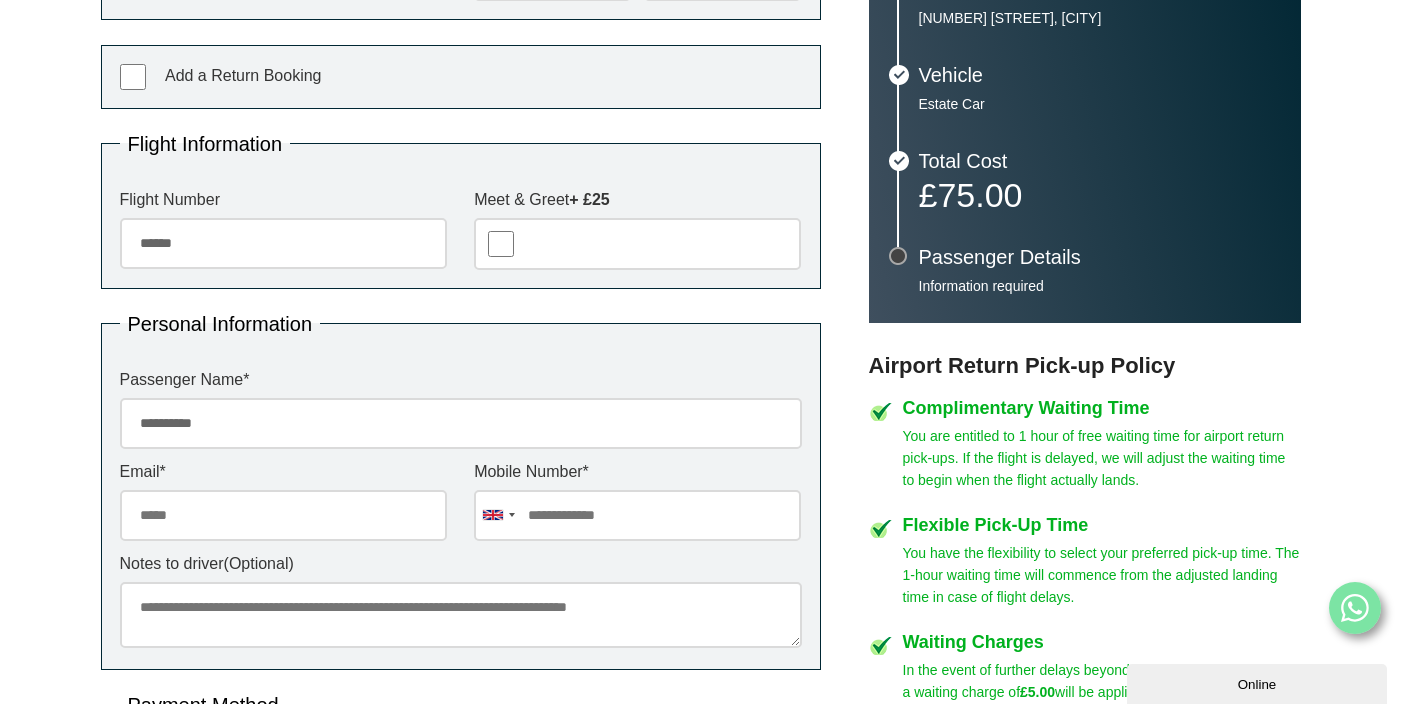 type on "**********" 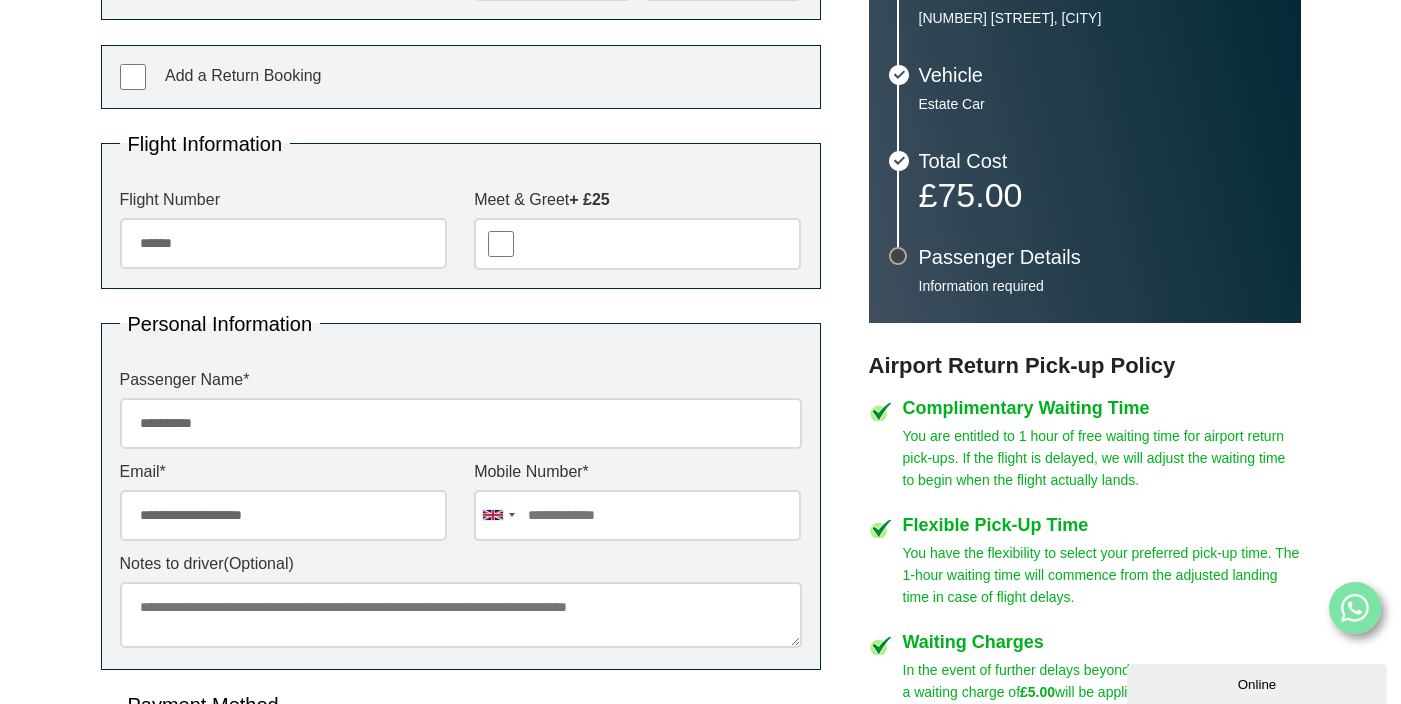 type on "**********" 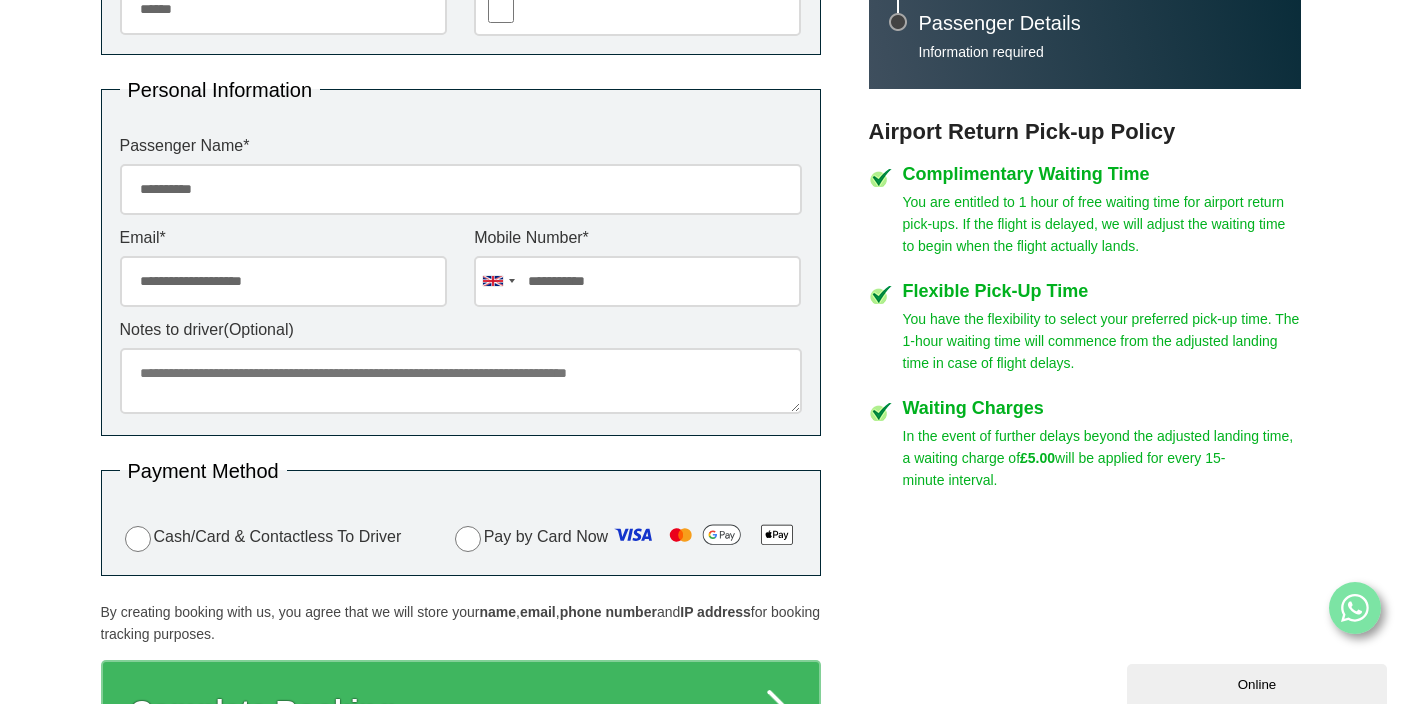 scroll, scrollTop: 864, scrollLeft: 0, axis: vertical 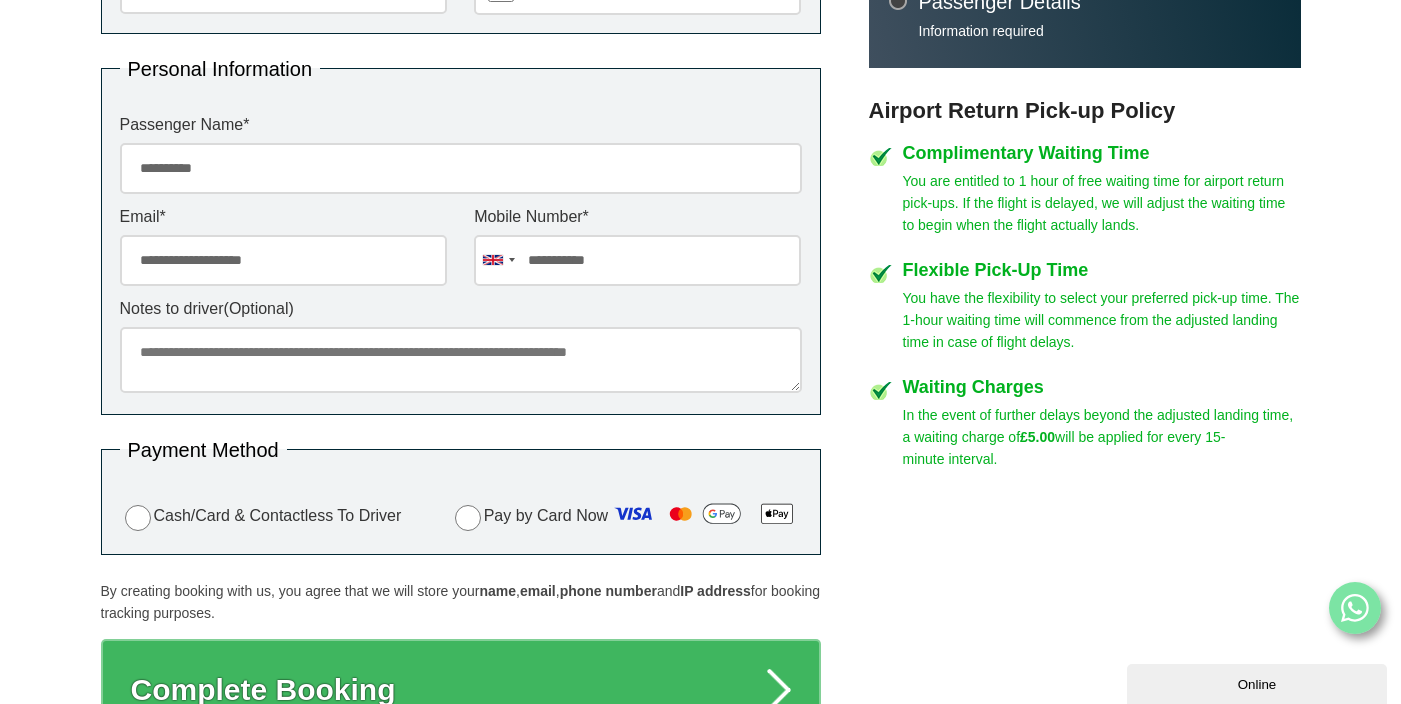 click on "Notes to driver  (Optional)" at bounding box center [461, 360] 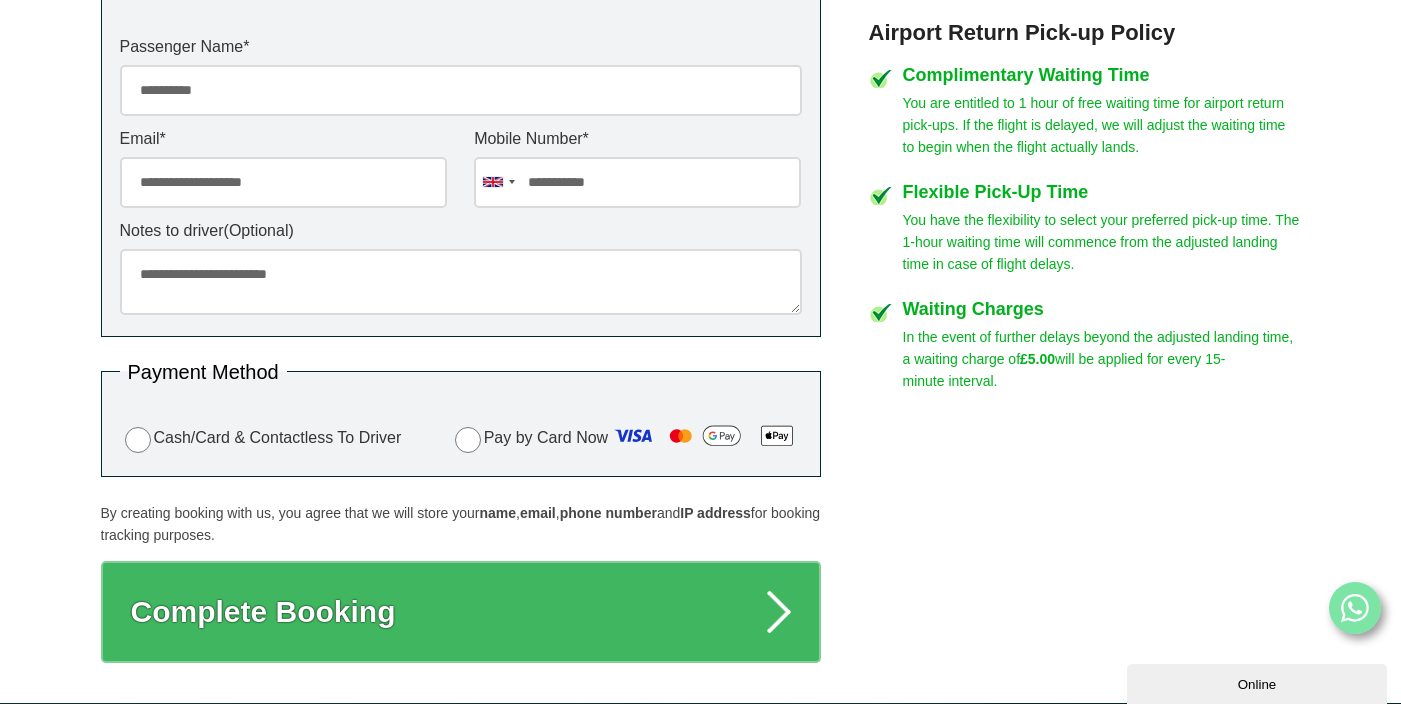 scroll, scrollTop: 945, scrollLeft: 0, axis: vertical 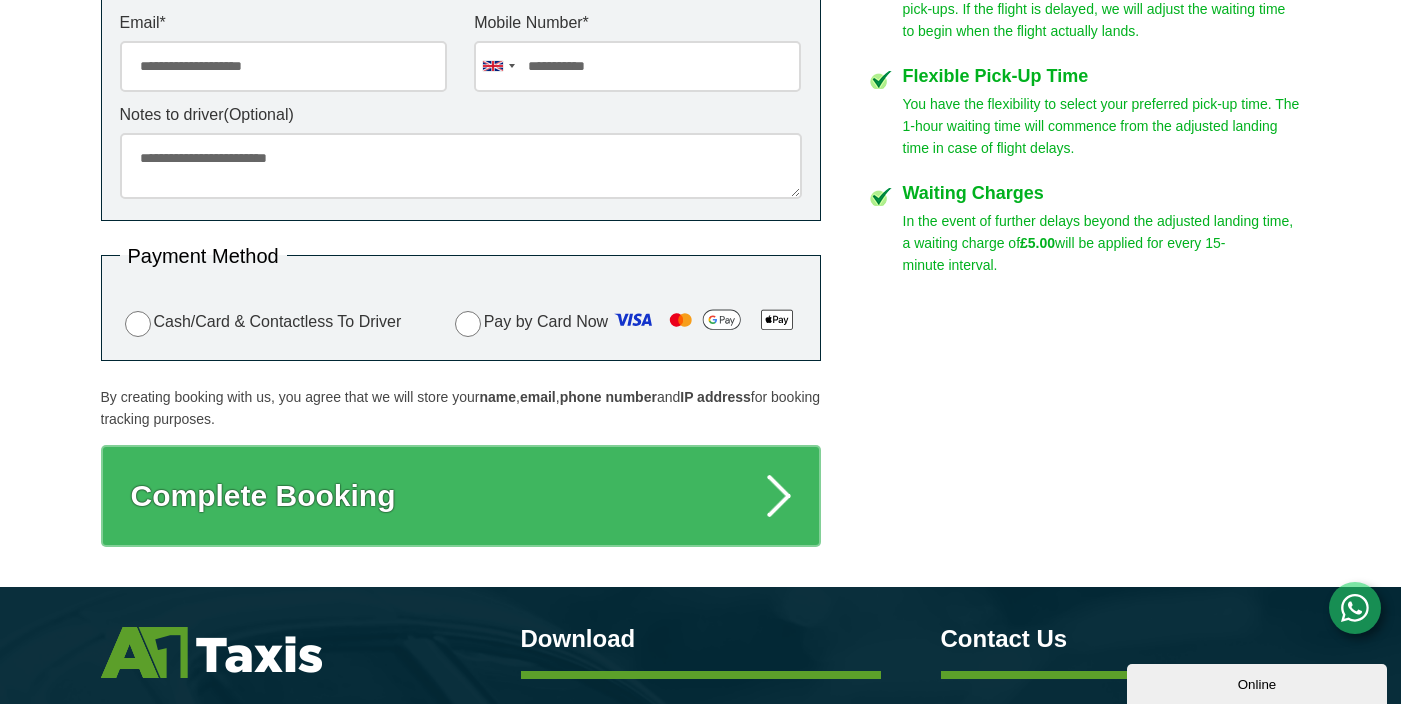click on "**********" at bounding box center (461, 166) 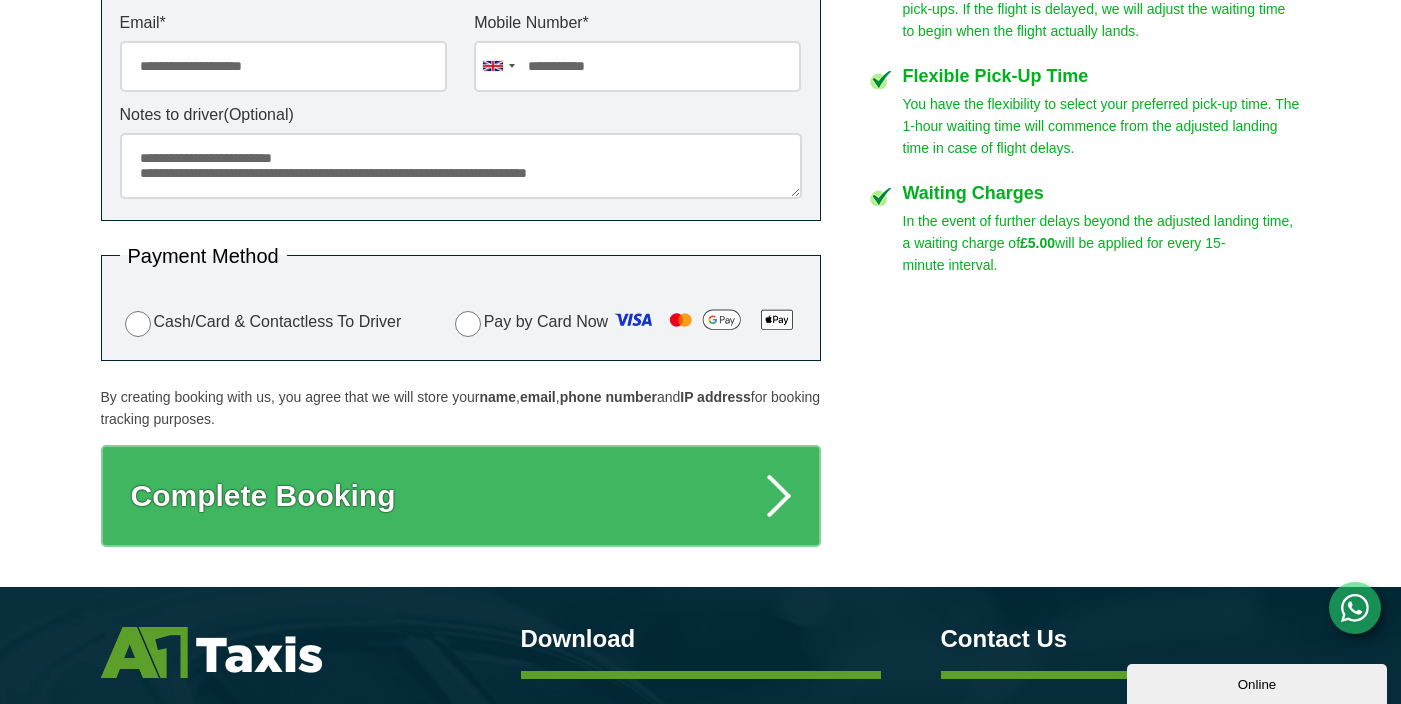 scroll, scrollTop: 0, scrollLeft: 0, axis: both 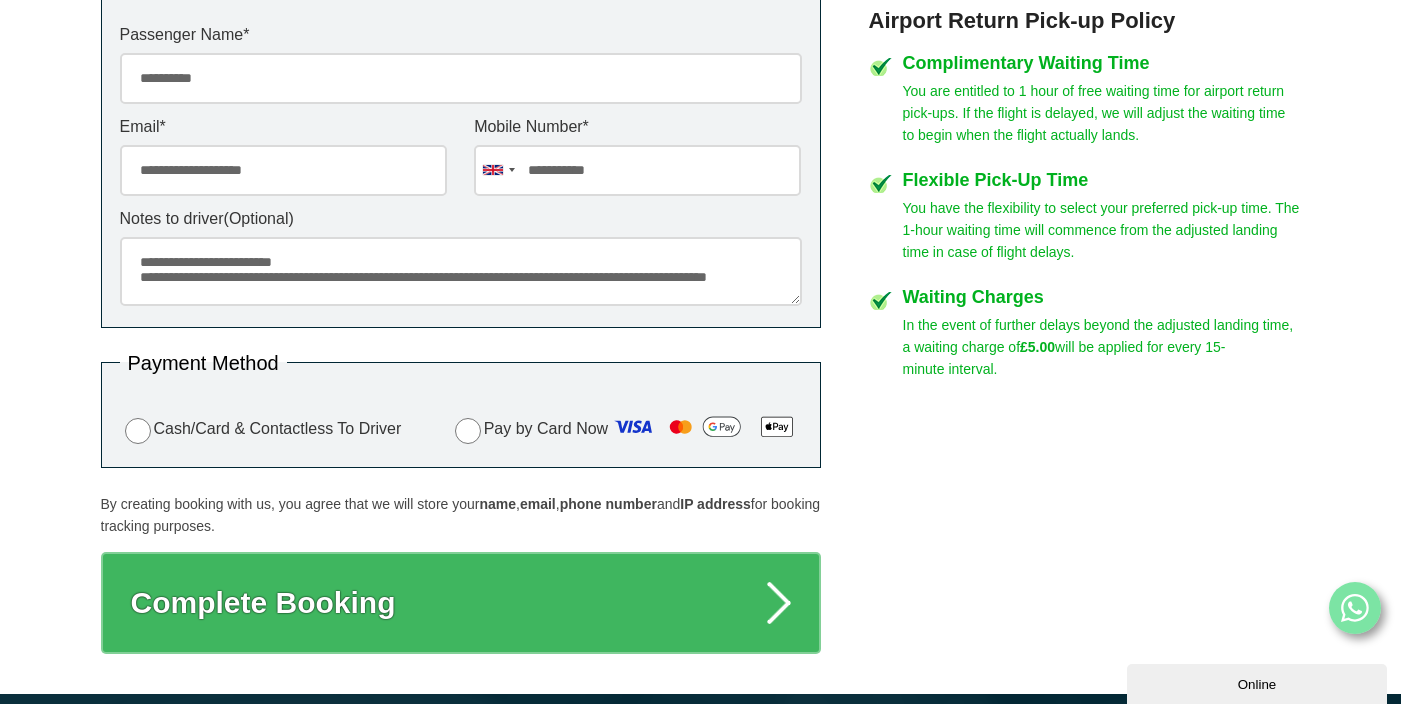 click on "Notes to driver  (Optional)" at bounding box center (461, 219) 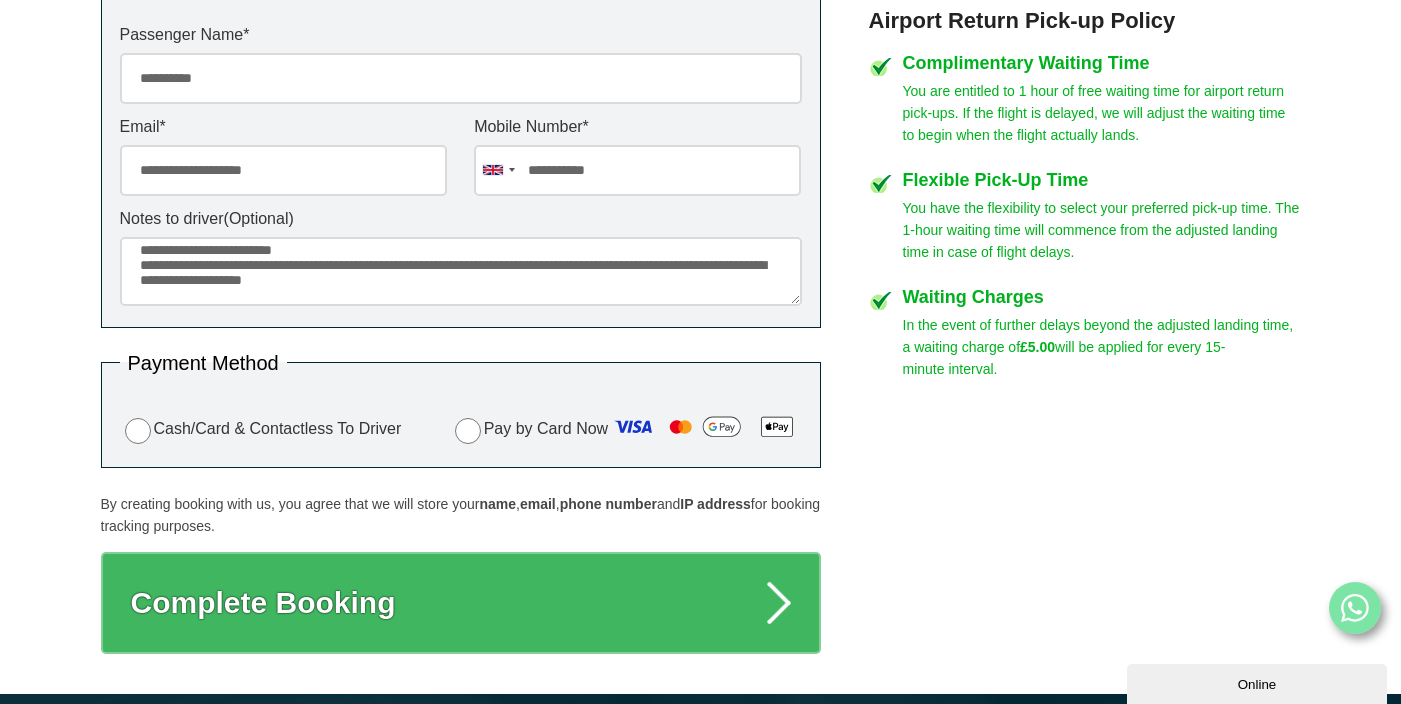scroll, scrollTop: 0, scrollLeft: 0, axis: both 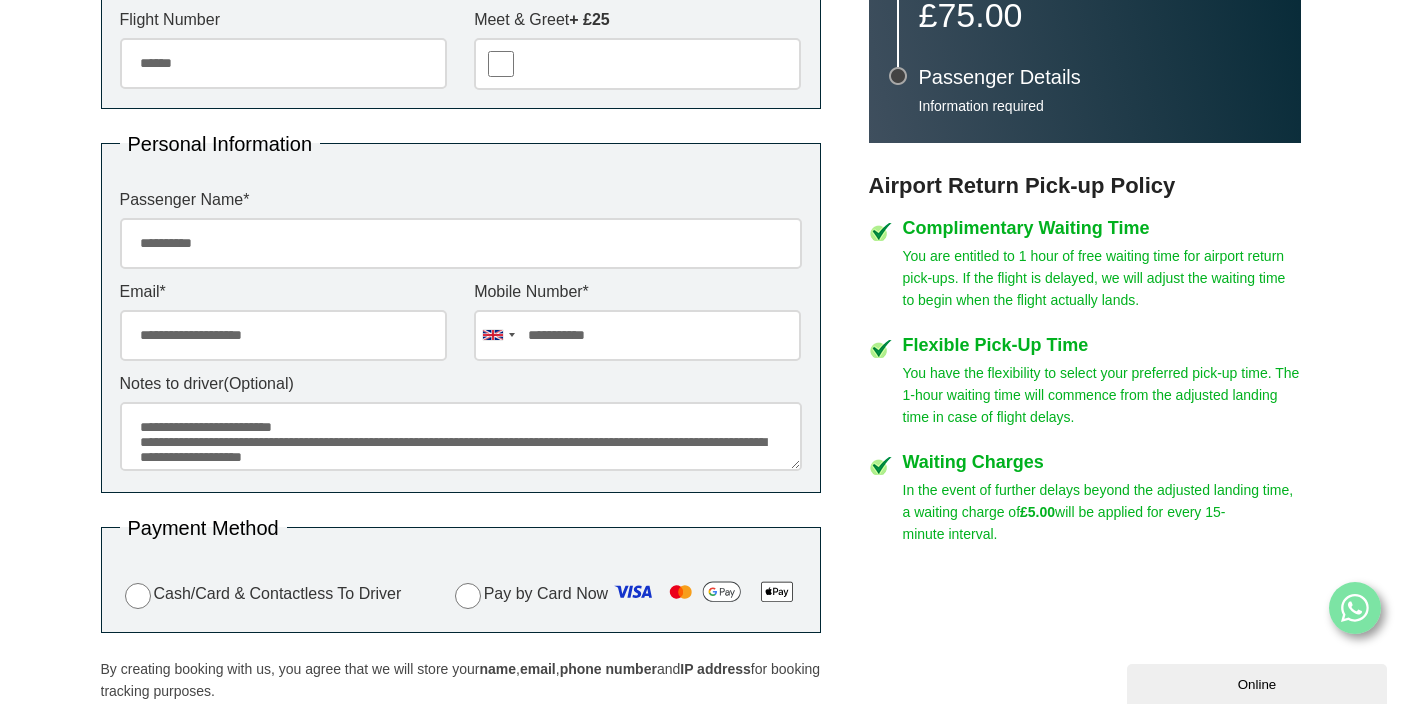 type on "**********" 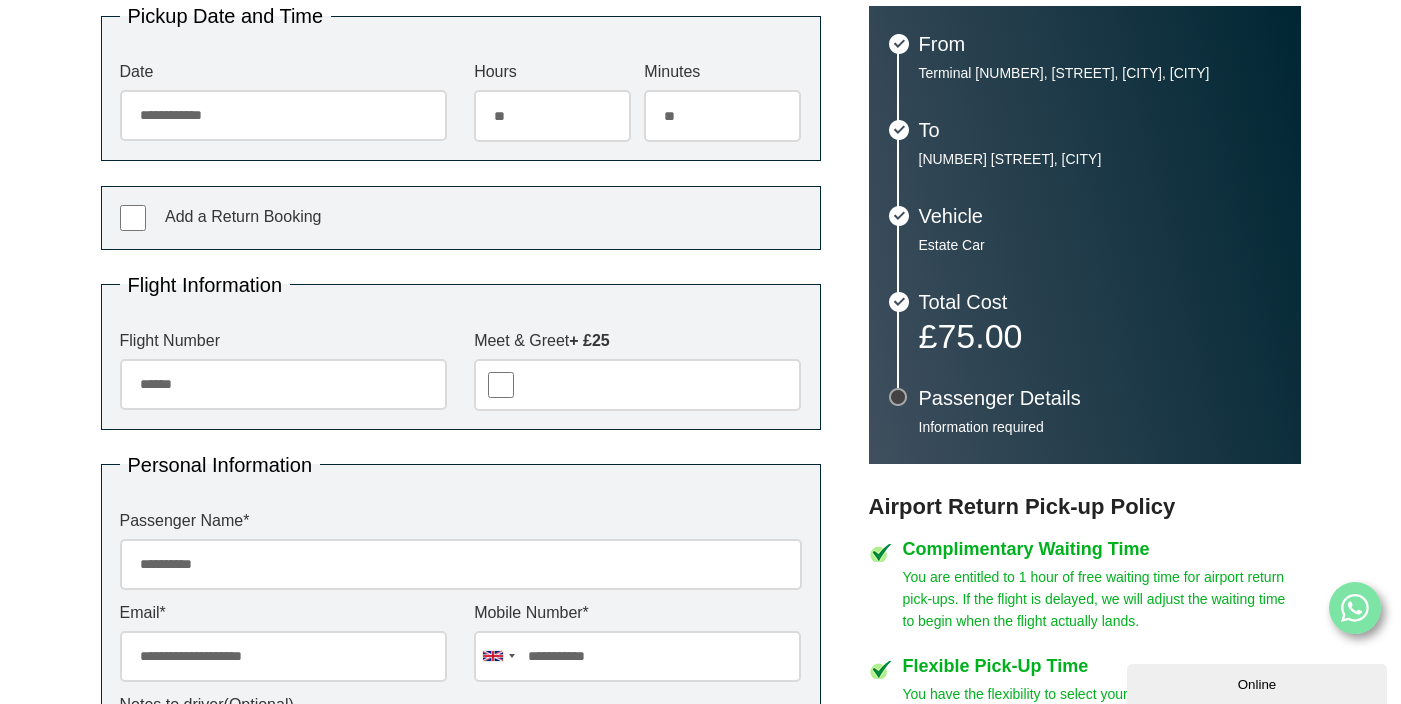 scroll, scrollTop: 470, scrollLeft: 0, axis: vertical 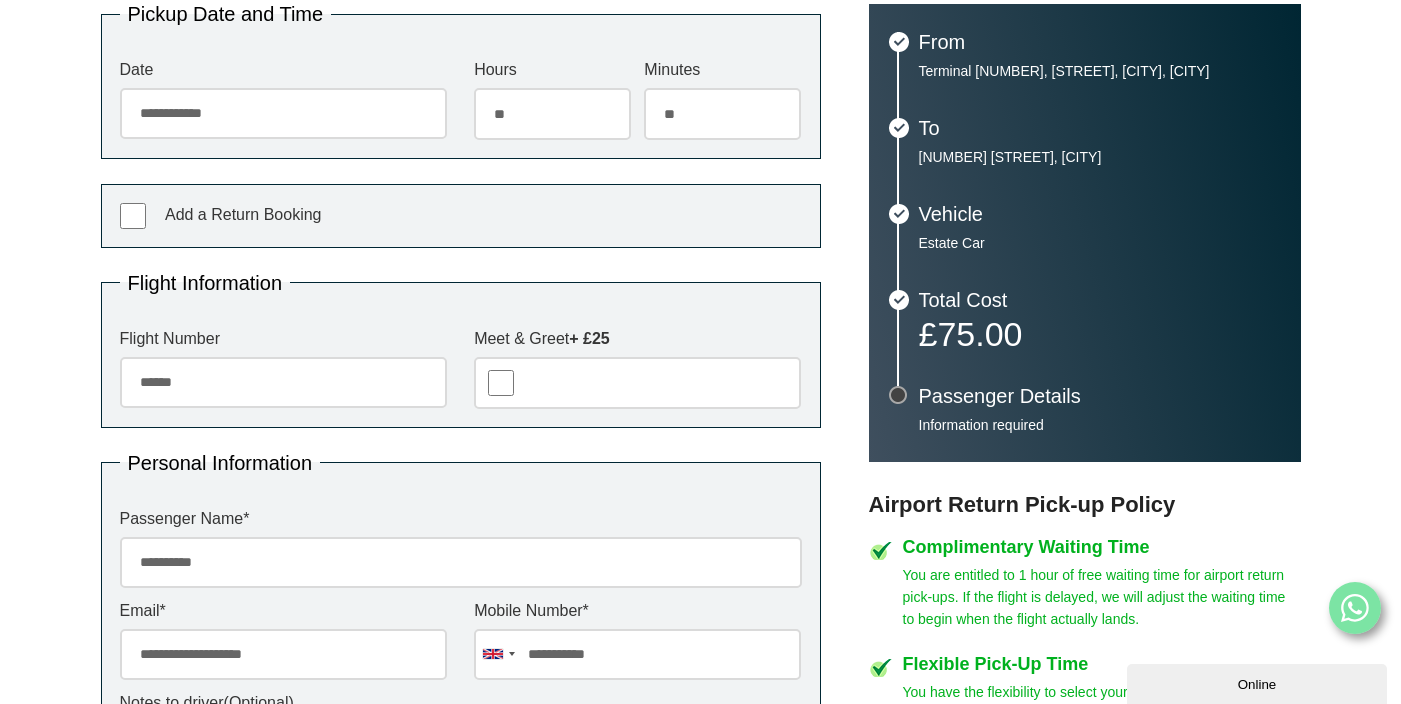 click on "**
**
**
**
**
**
**
**
**
** ** ** ** ** **" at bounding box center [722, 114] 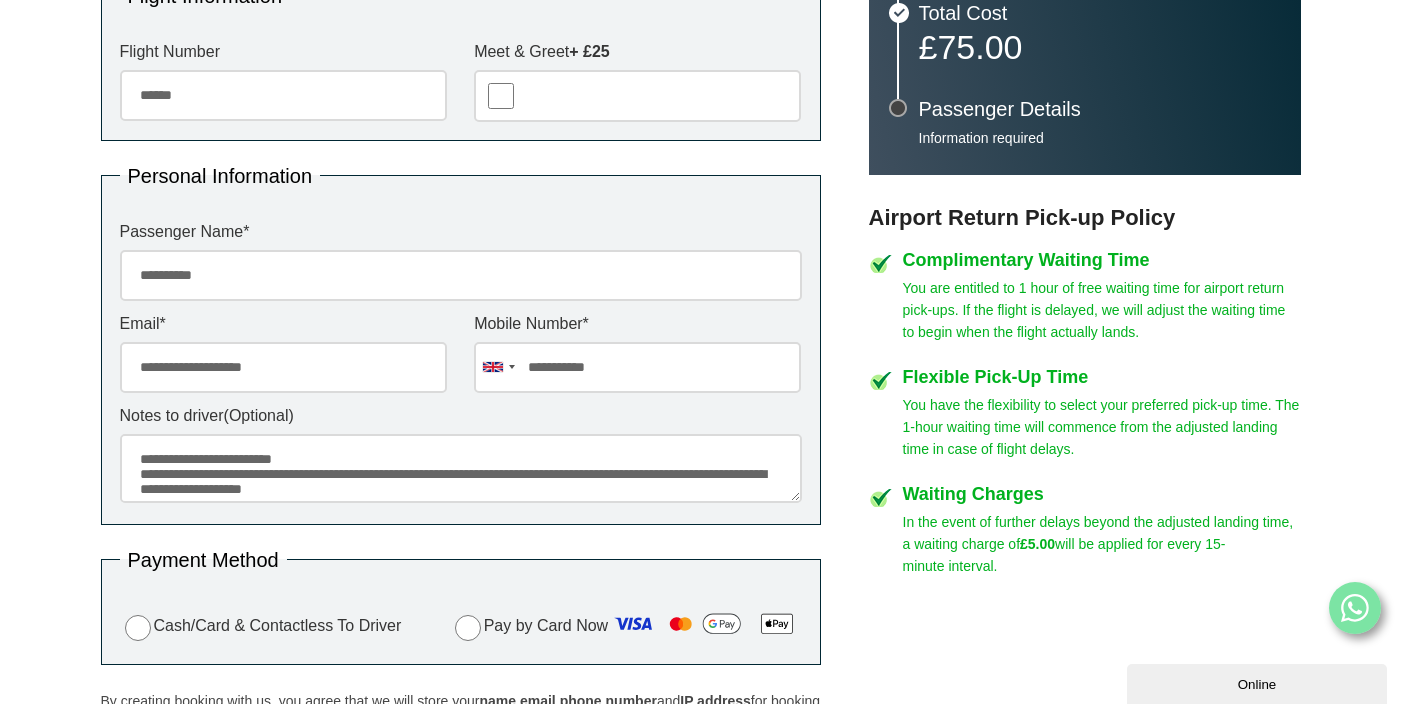 scroll, scrollTop: 760, scrollLeft: 0, axis: vertical 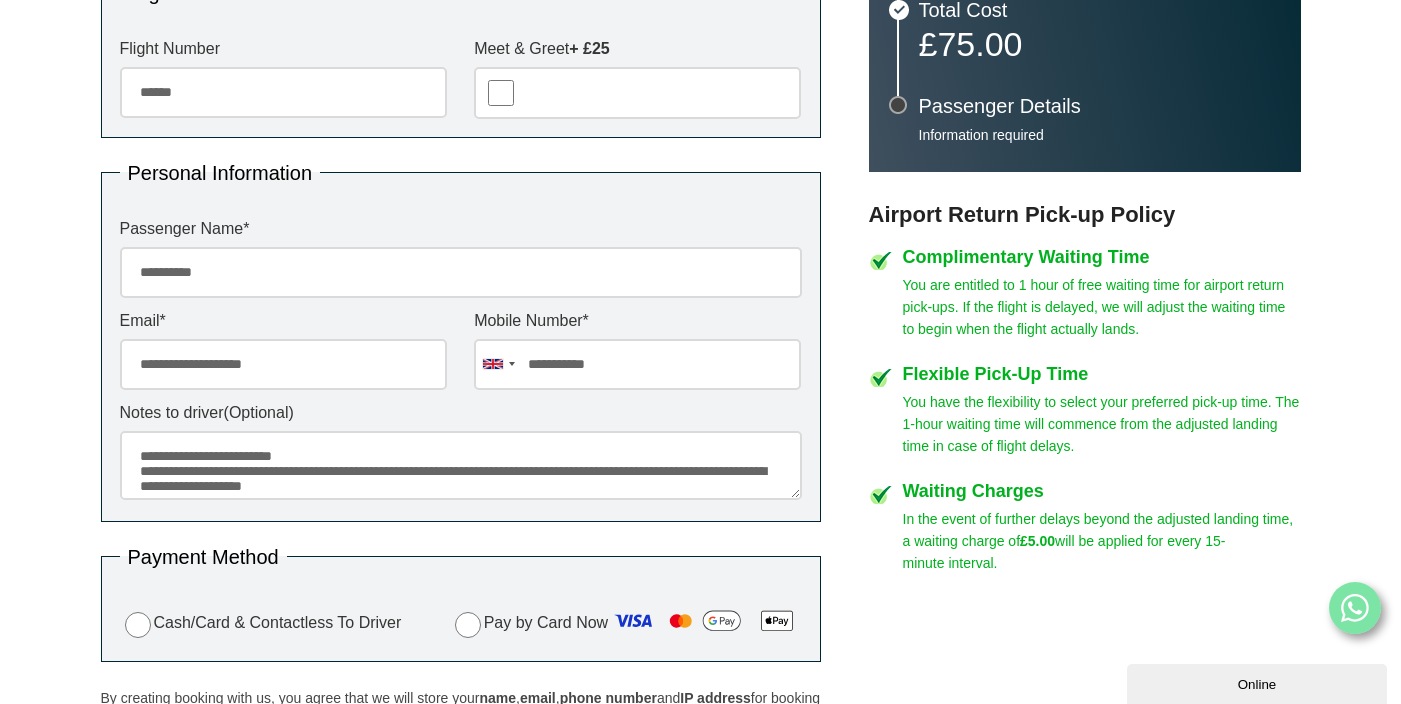 click on "**********" at bounding box center (461, 465) 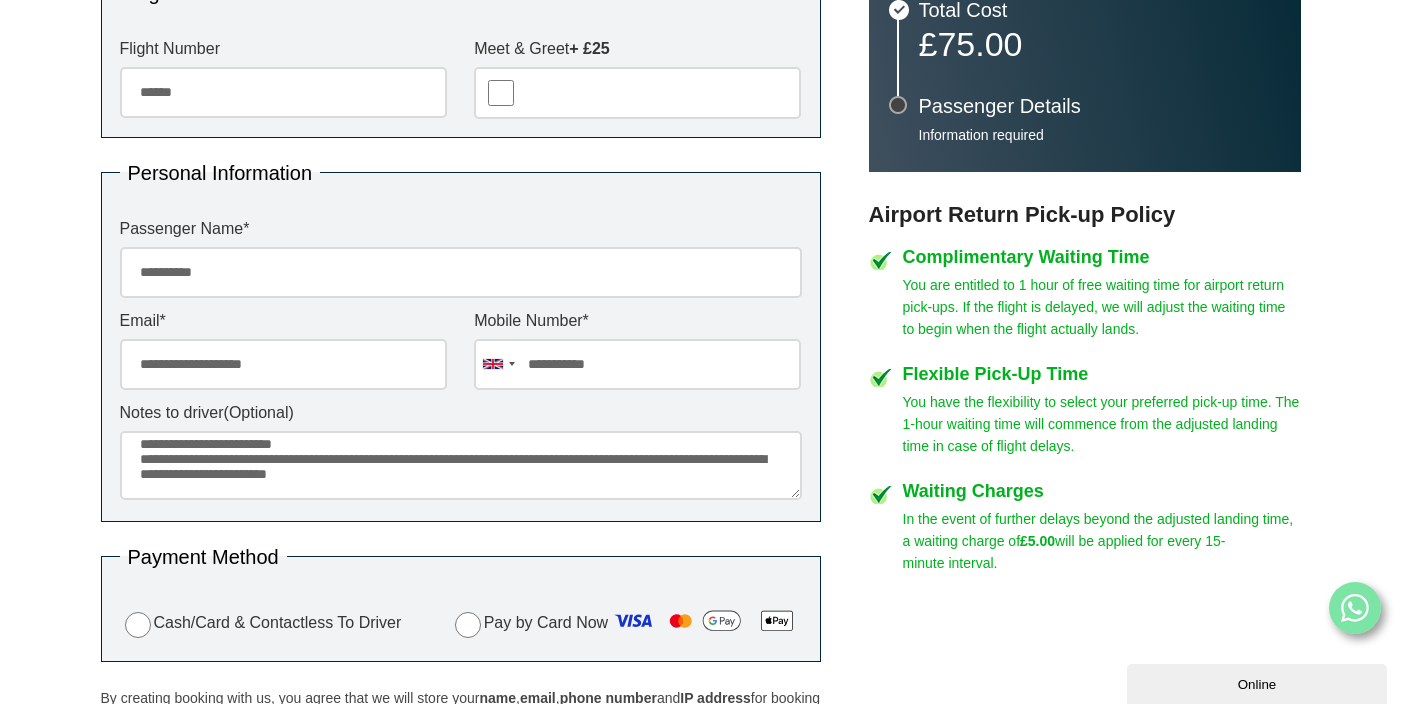 scroll, scrollTop: 32, scrollLeft: 0, axis: vertical 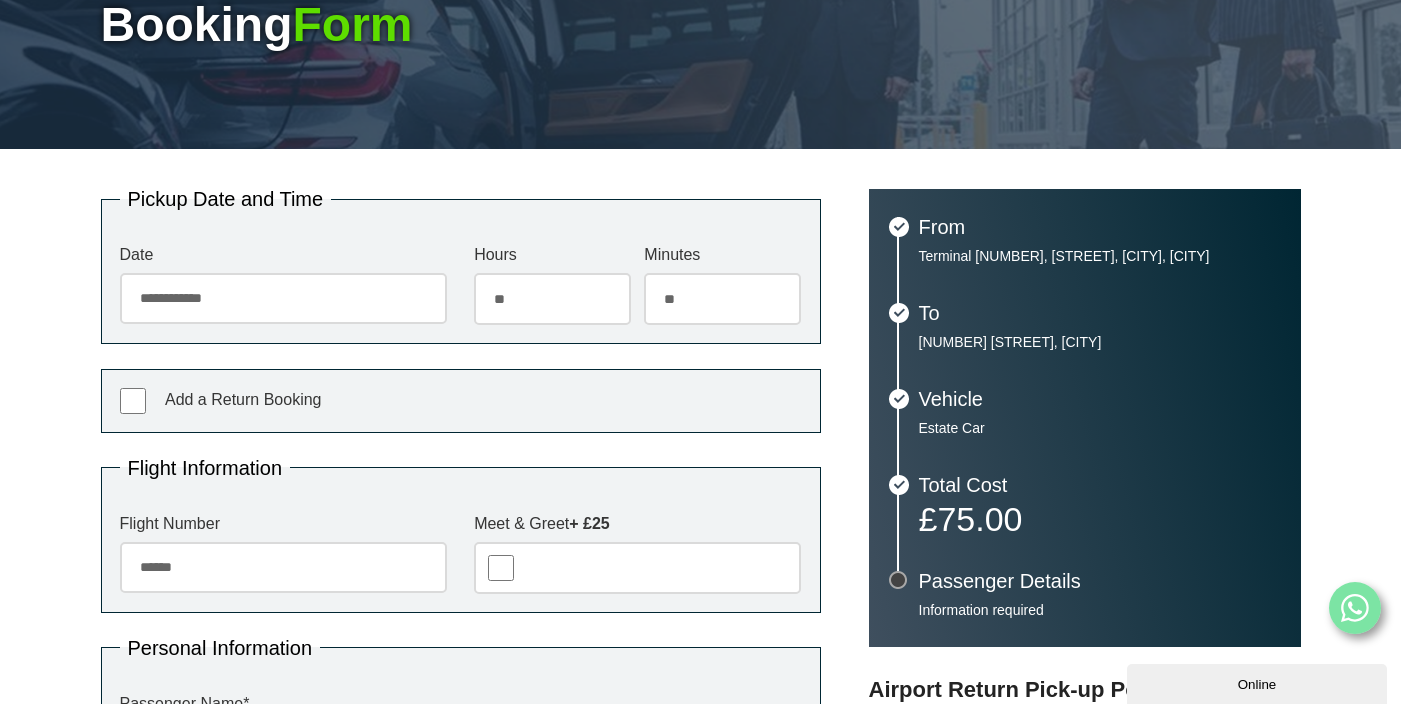 type on "**********" 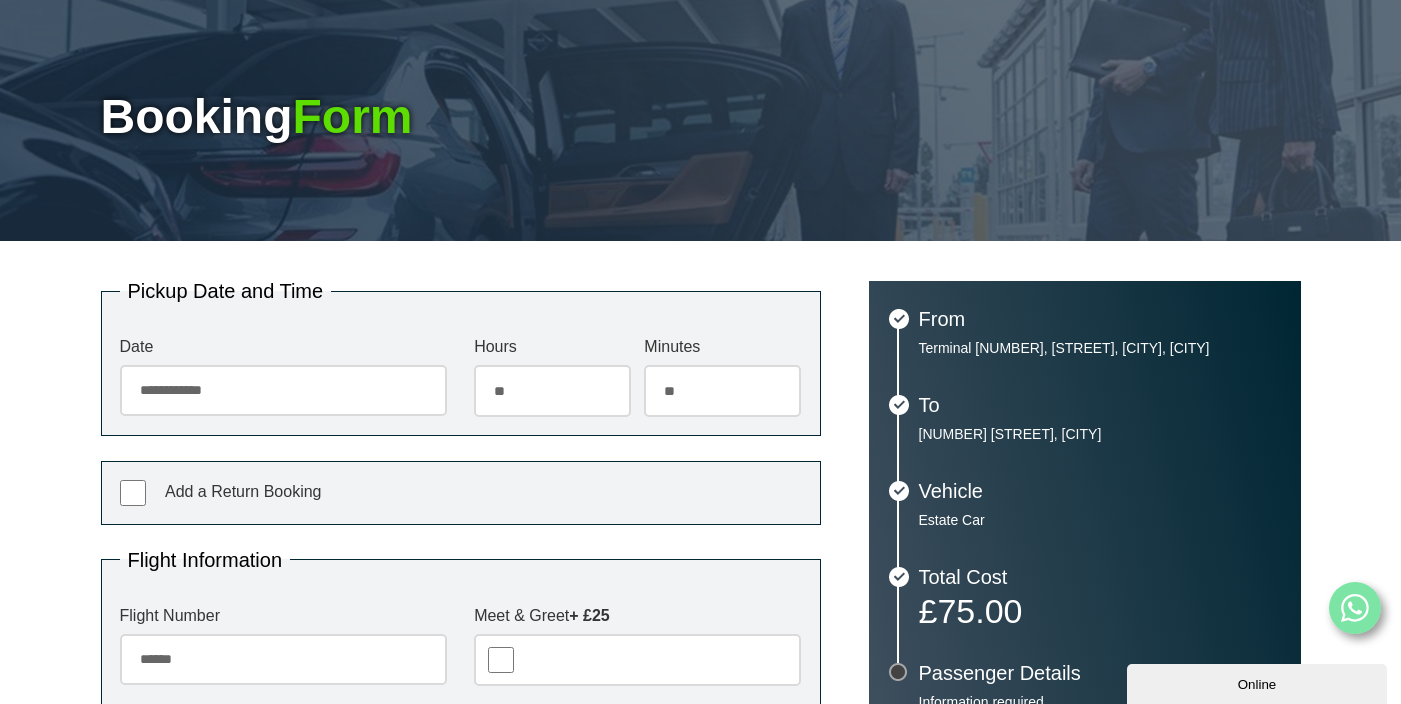 scroll, scrollTop: 232, scrollLeft: 0, axis: vertical 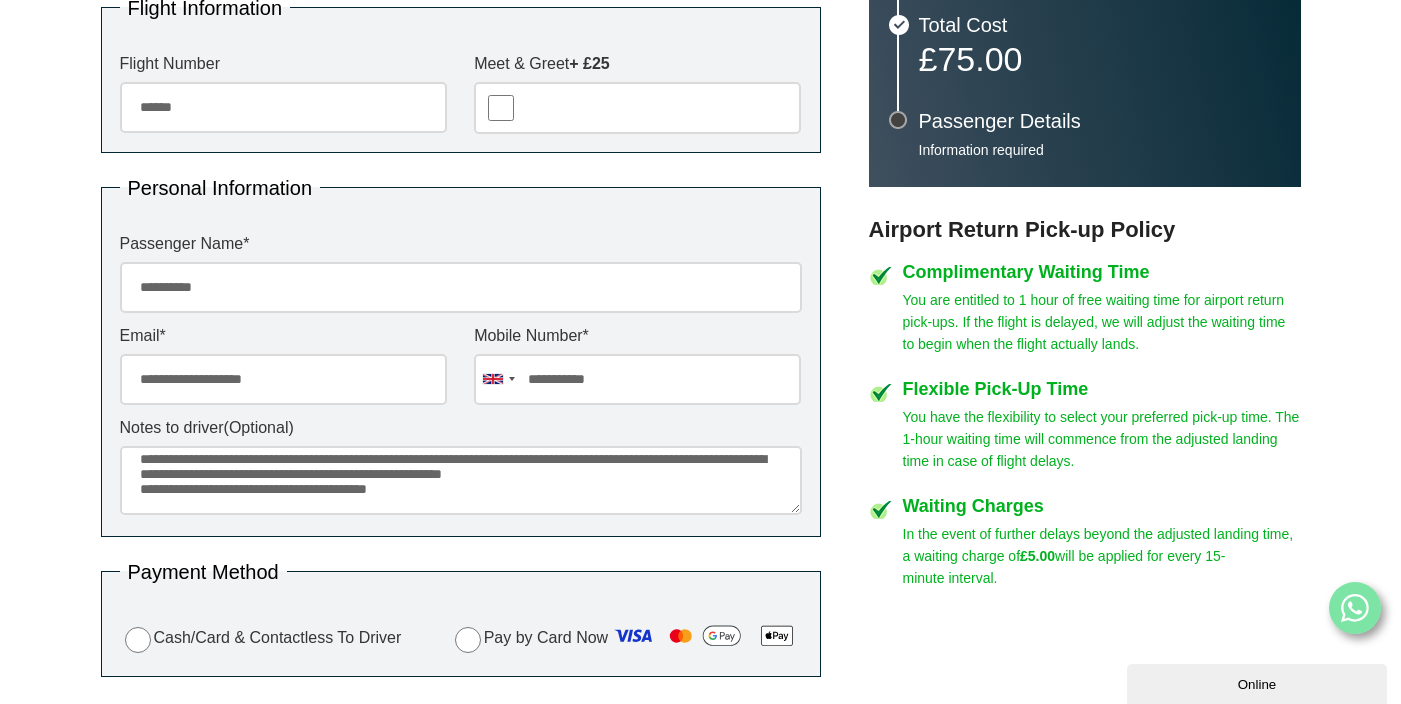 drag, startPoint x: 357, startPoint y: 495, endPoint x: 237, endPoint y: 497, distance: 120.01666 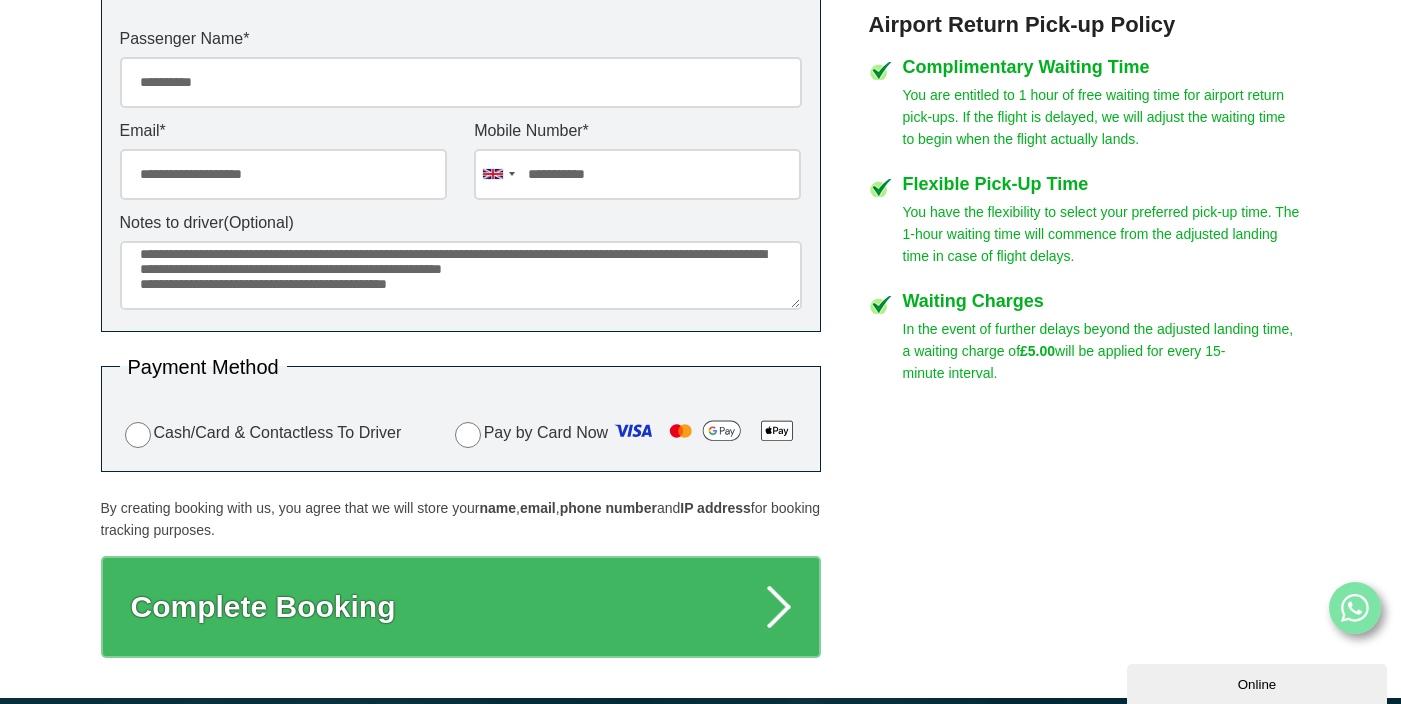 scroll, scrollTop: 959, scrollLeft: 0, axis: vertical 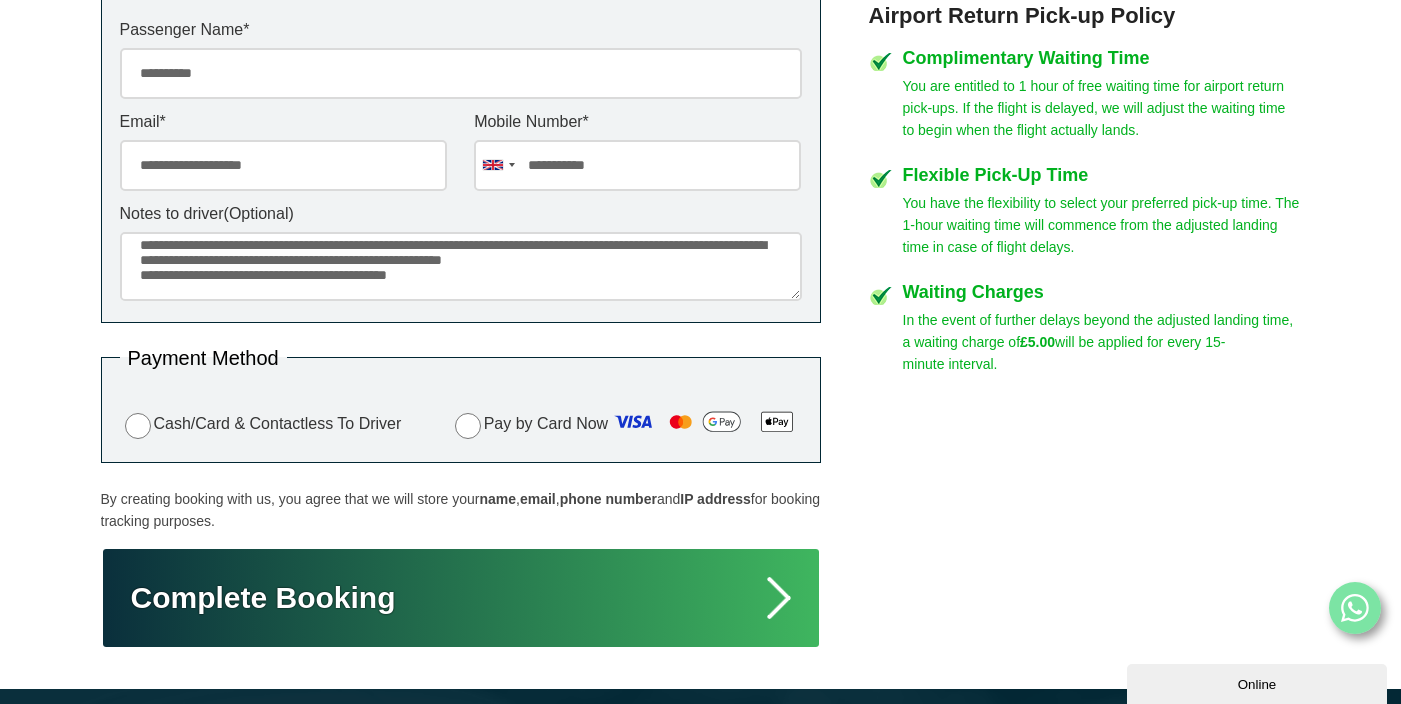 type on "**********" 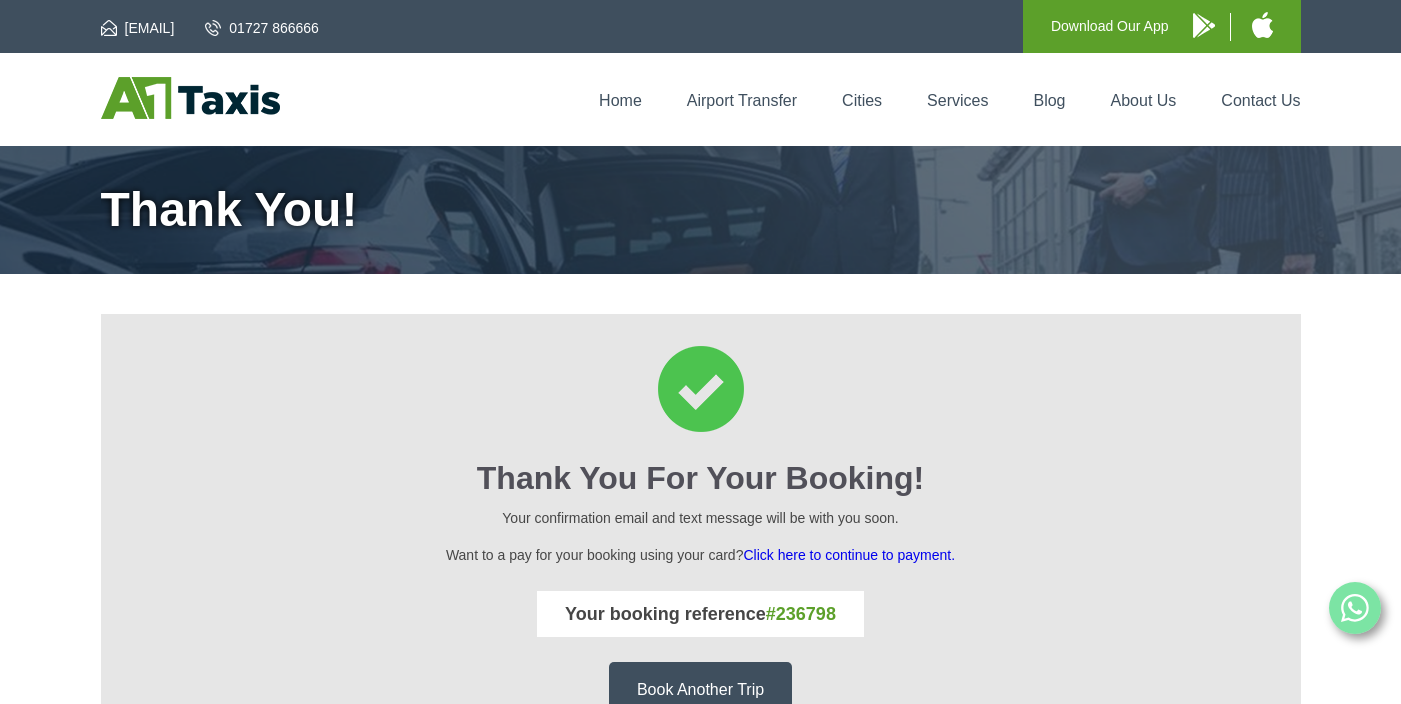 scroll, scrollTop: 0, scrollLeft: 0, axis: both 